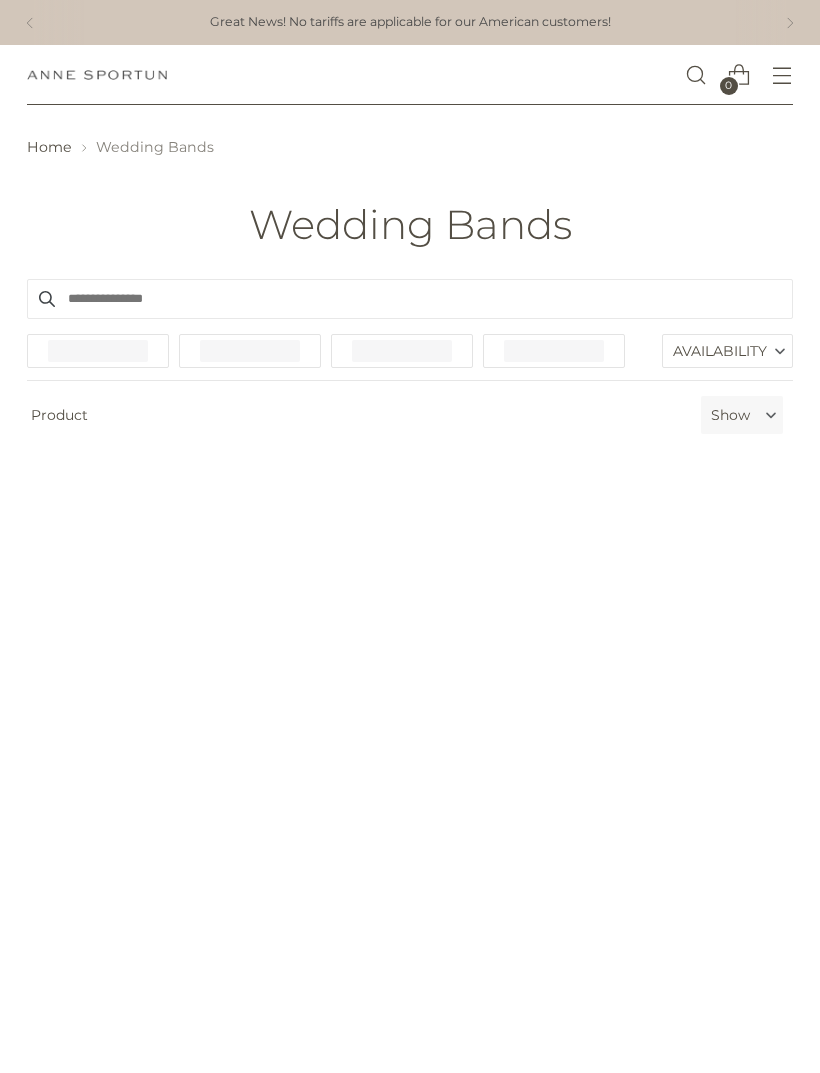 scroll, scrollTop: 0, scrollLeft: 0, axis: both 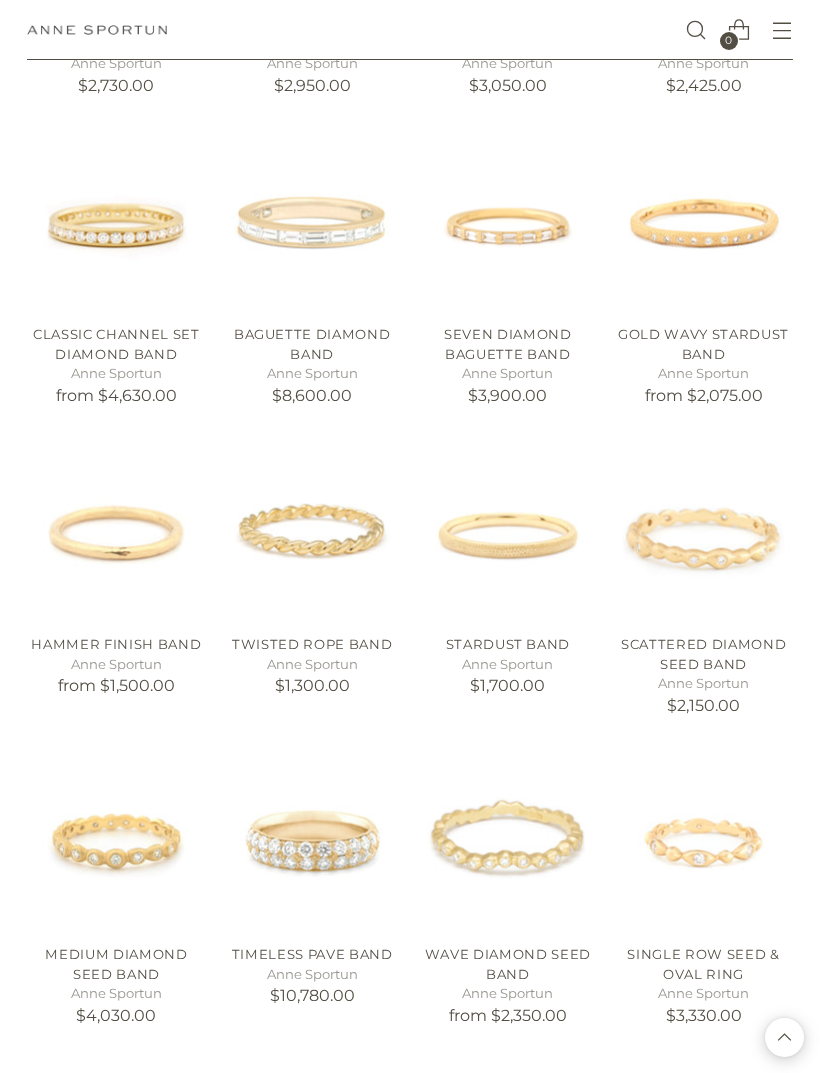 click at bounding box center (116, 529) 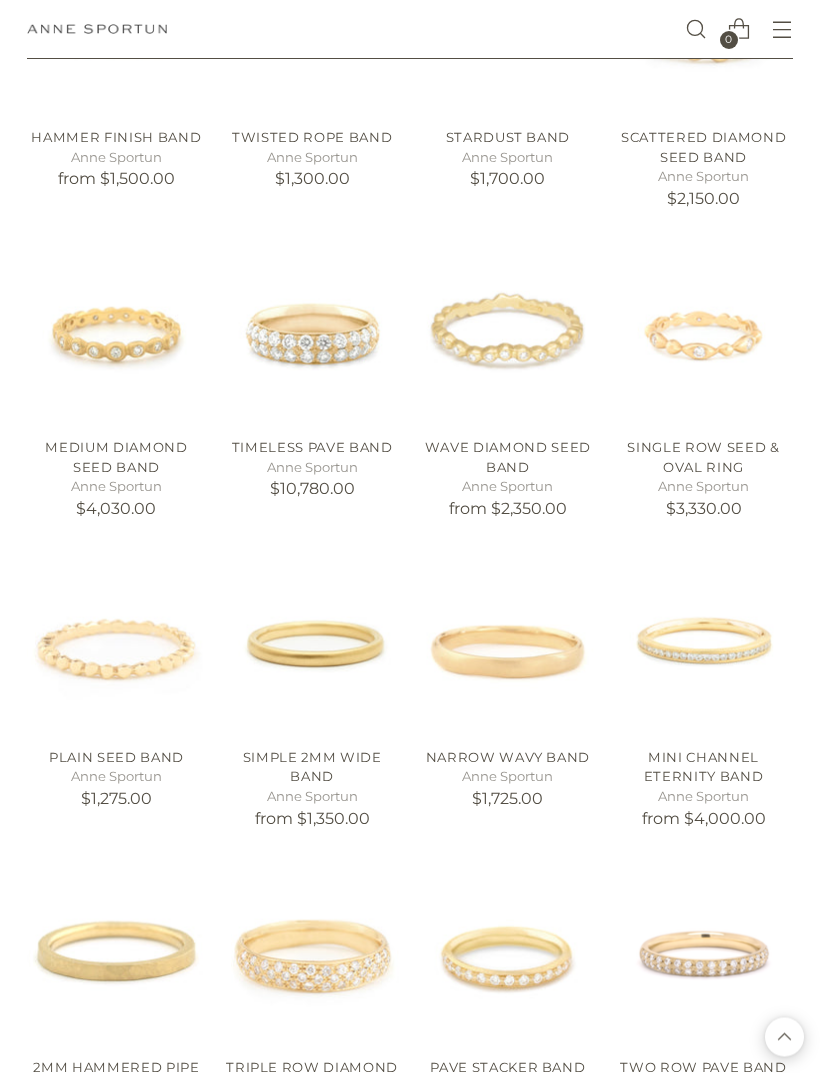 scroll, scrollTop: 2427, scrollLeft: 0, axis: vertical 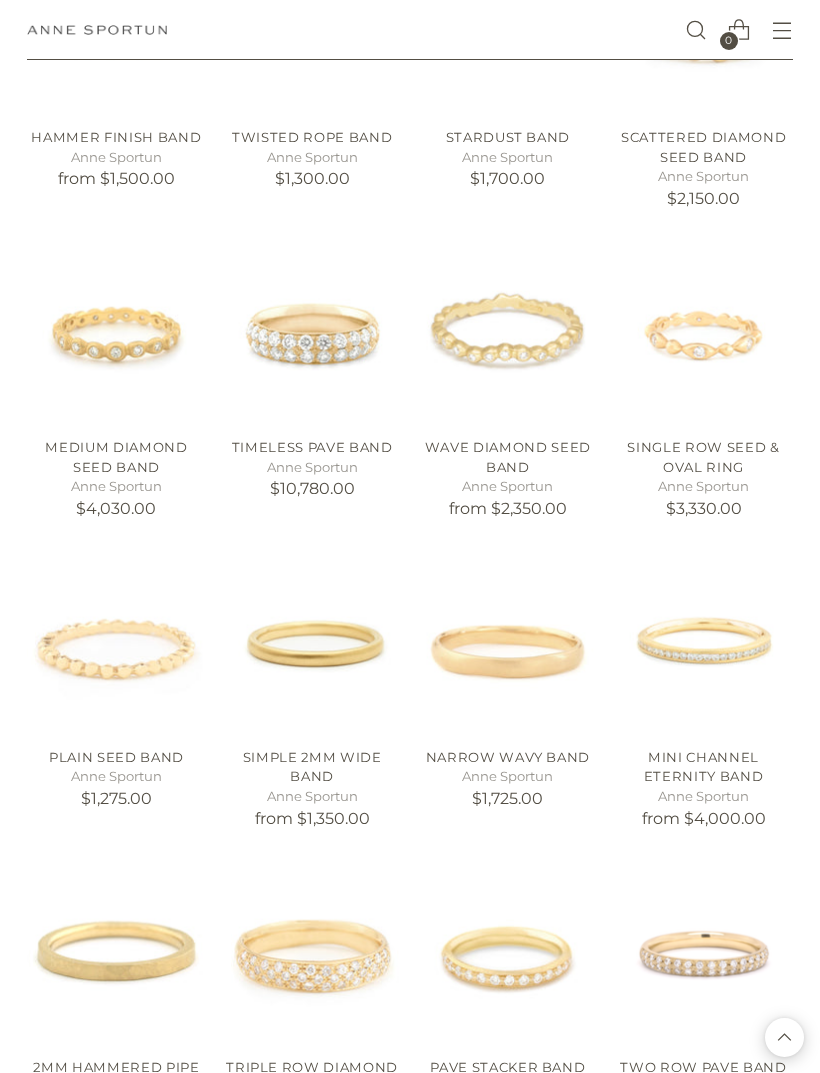 click at bounding box center [312, 642] 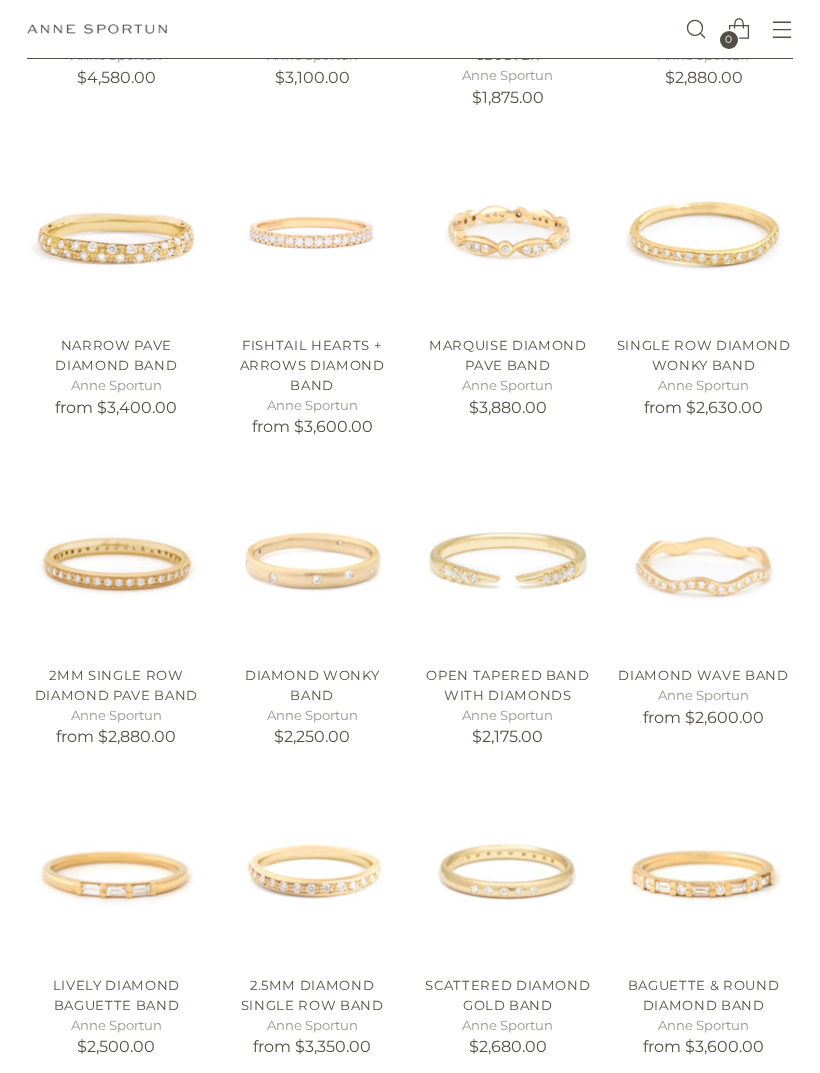 scroll, scrollTop: 645, scrollLeft: 0, axis: vertical 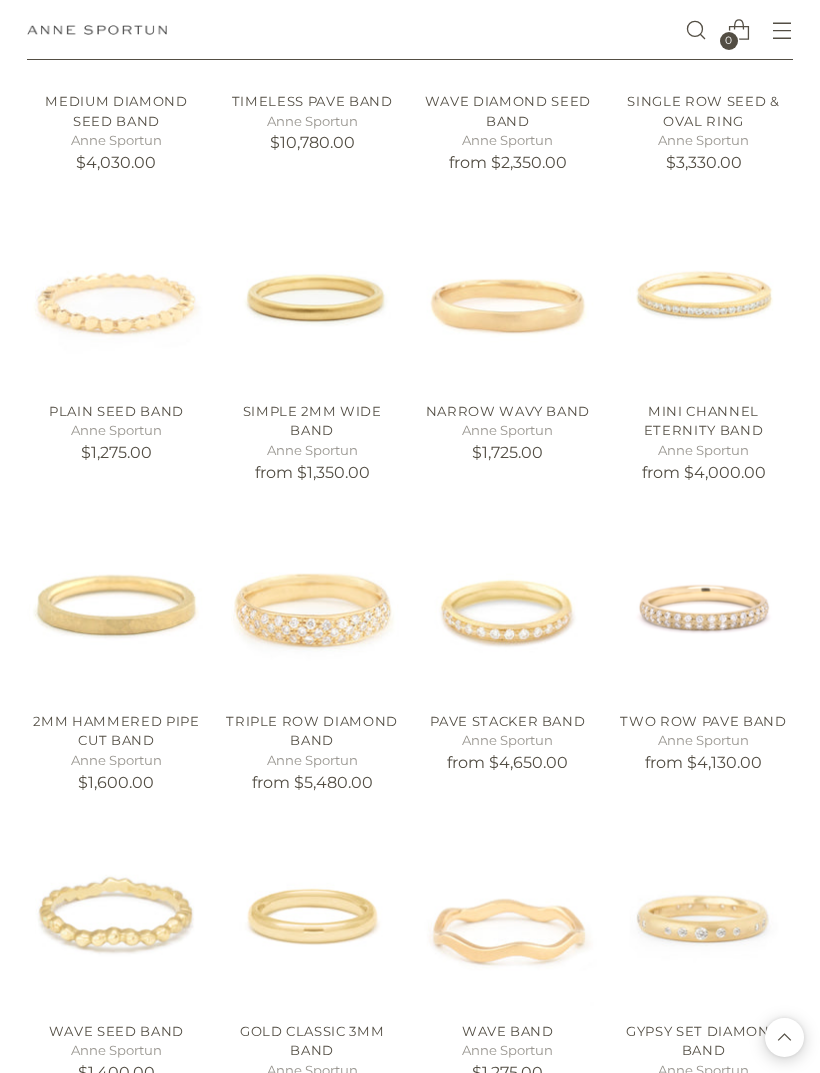 click at bounding box center (312, 606) 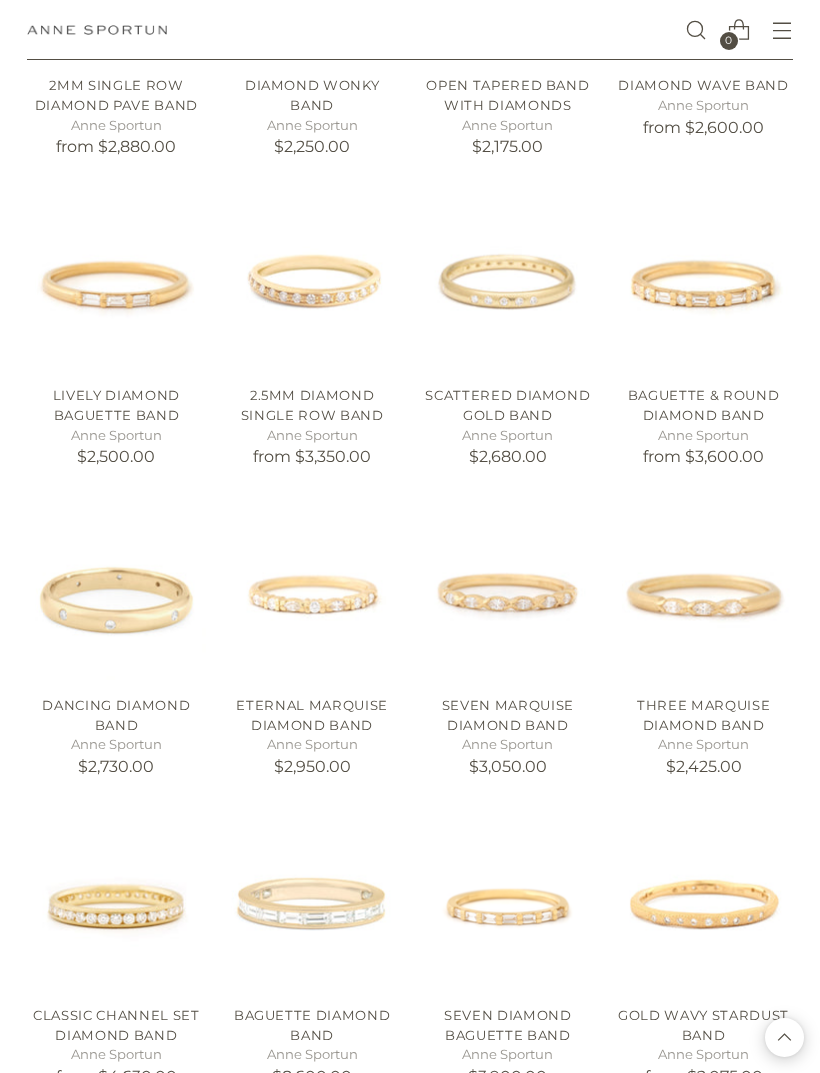 scroll, scrollTop: 1238, scrollLeft: 0, axis: vertical 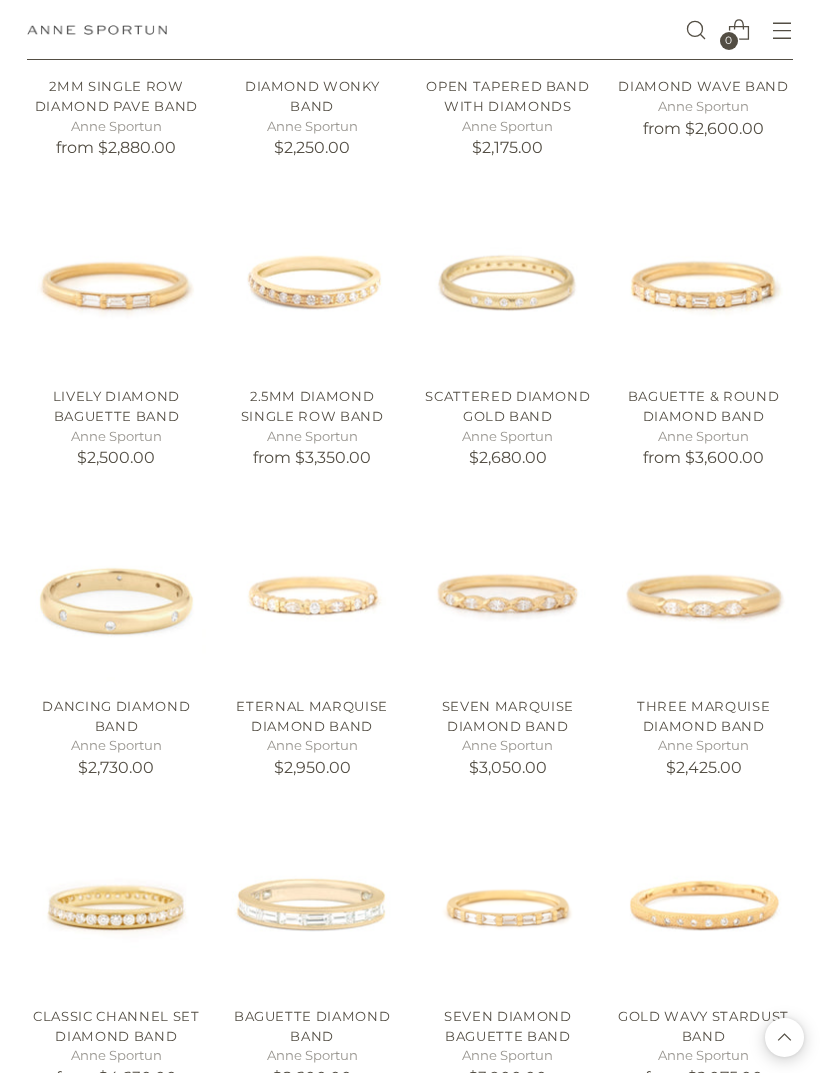 click on "Seven Marquise Diamond Band" at bounding box center [508, 716] 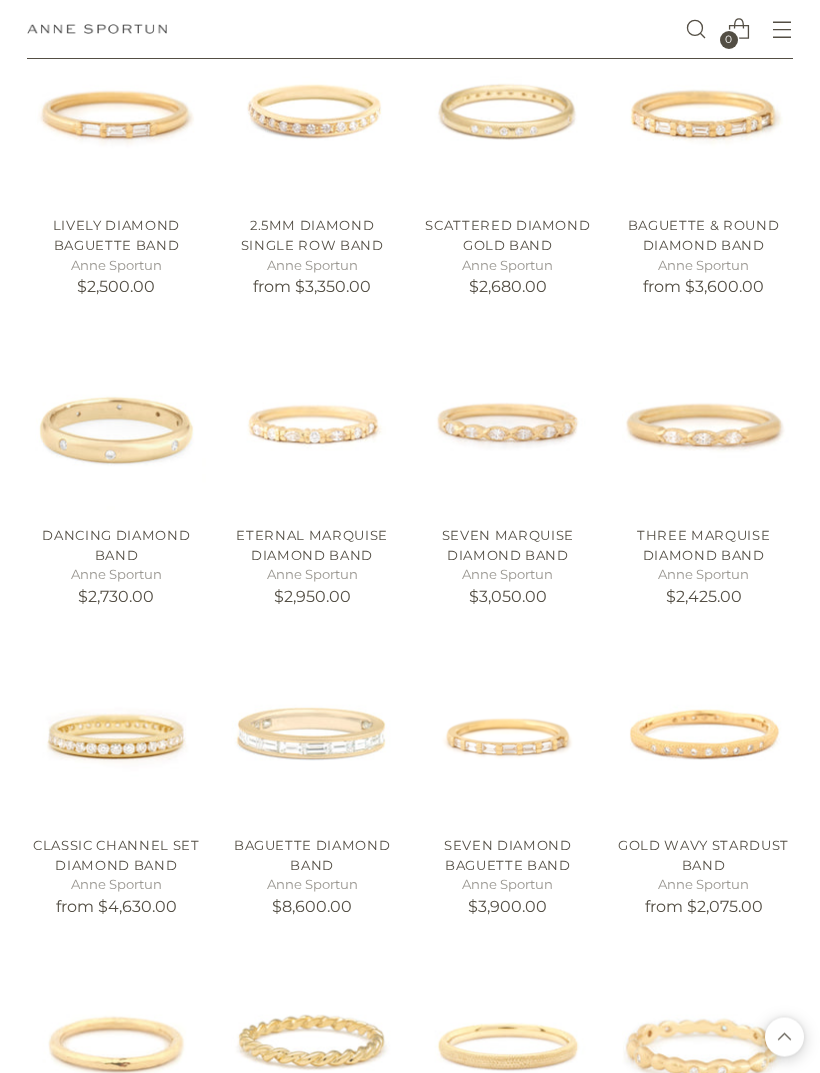 scroll, scrollTop: 1409, scrollLeft: 0, axis: vertical 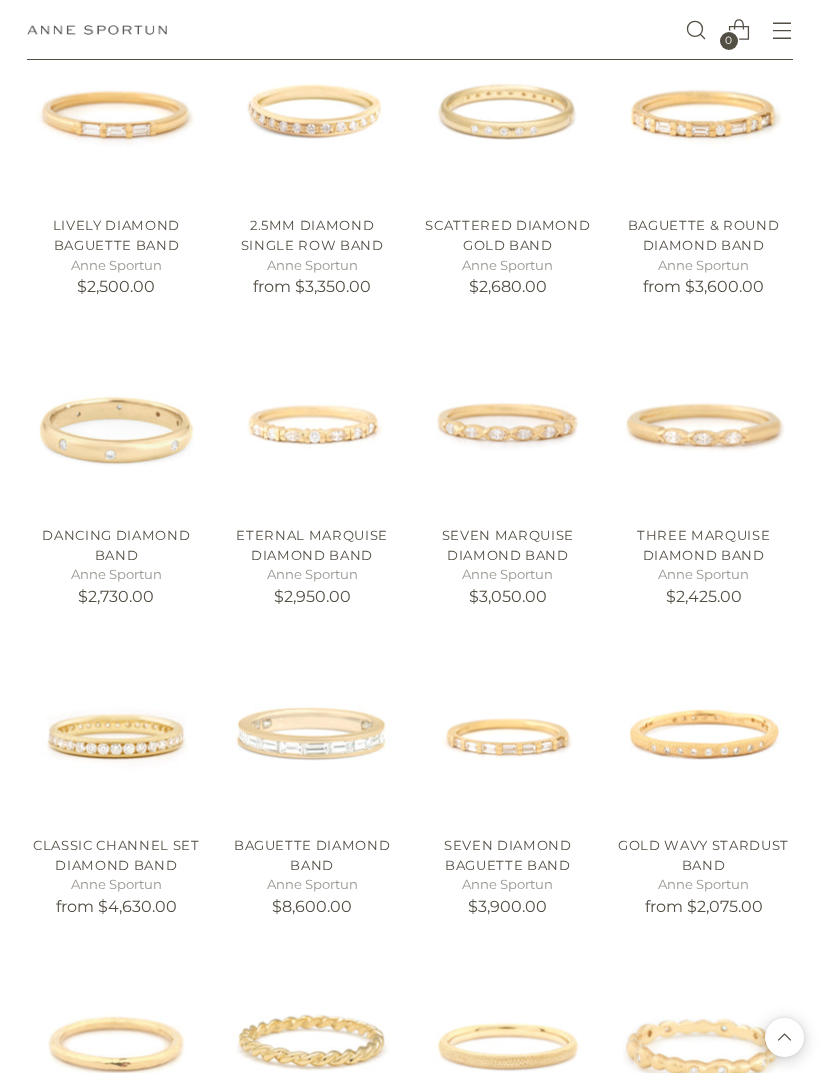 click at bounding box center [312, 730] 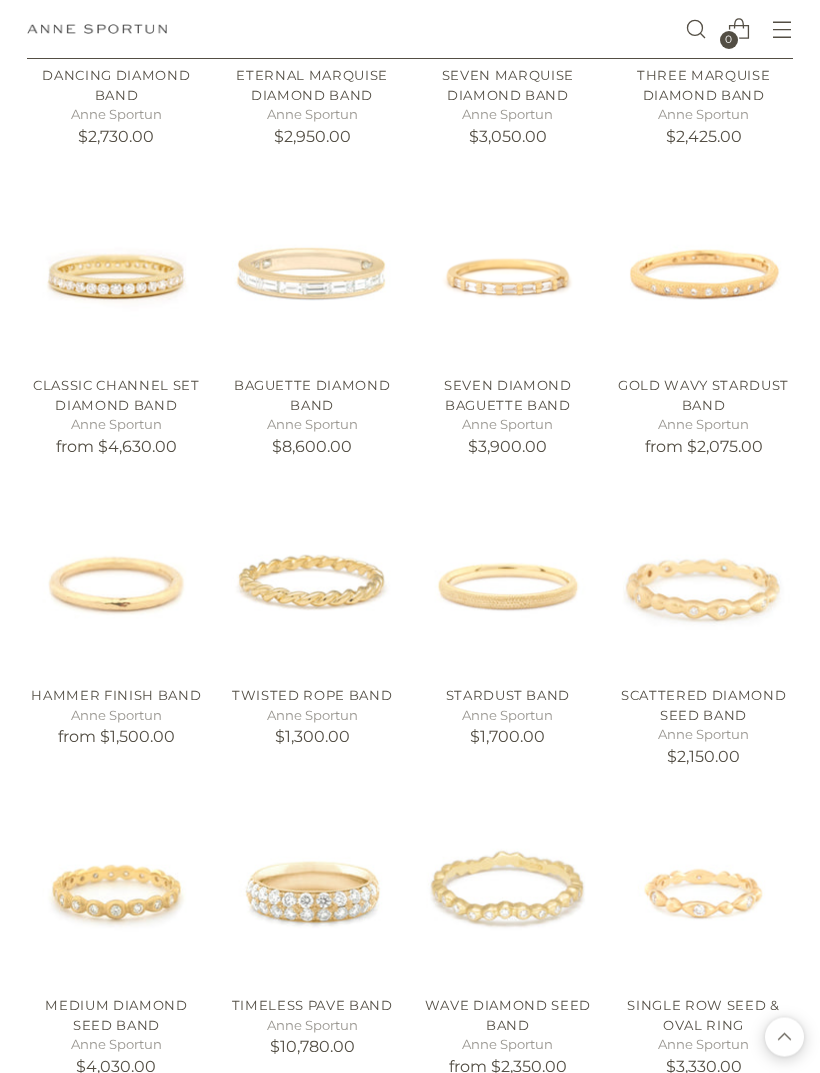 scroll, scrollTop: 1869, scrollLeft: 0, axis: vertical 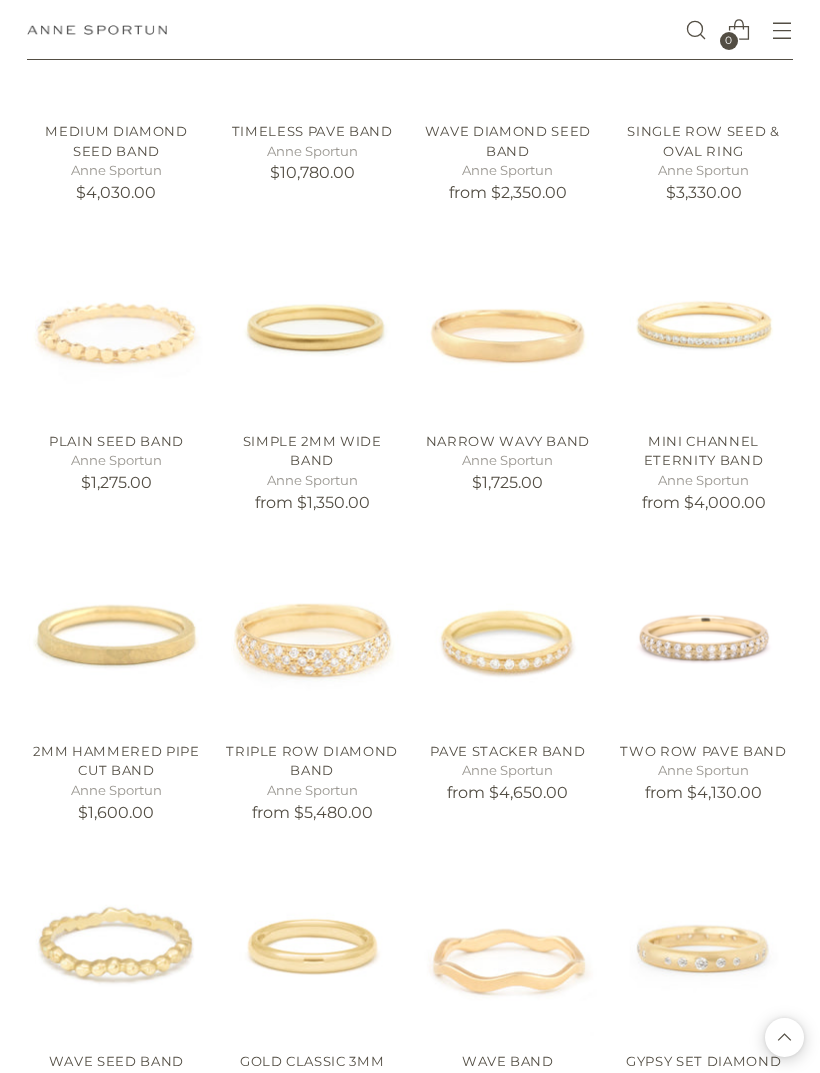 click at bounding box center [508, 326] 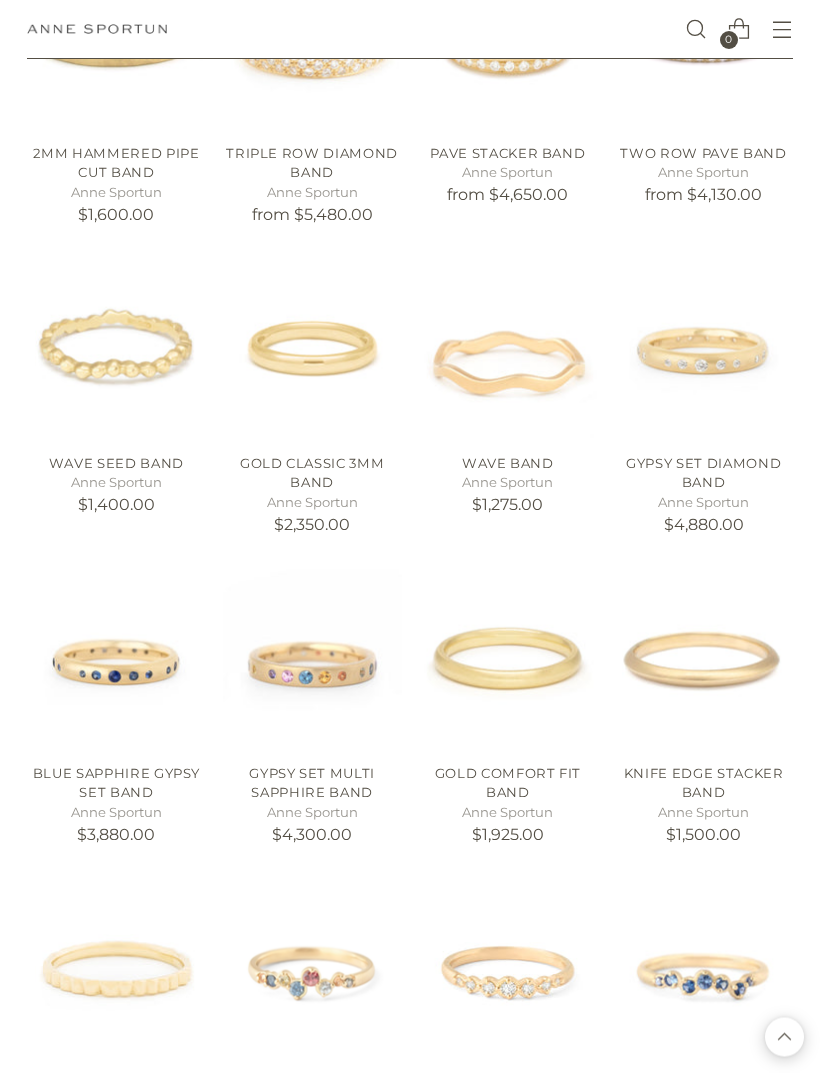 scroll, scrollTop: 3341, scrollLeft: 0, axis: vertical 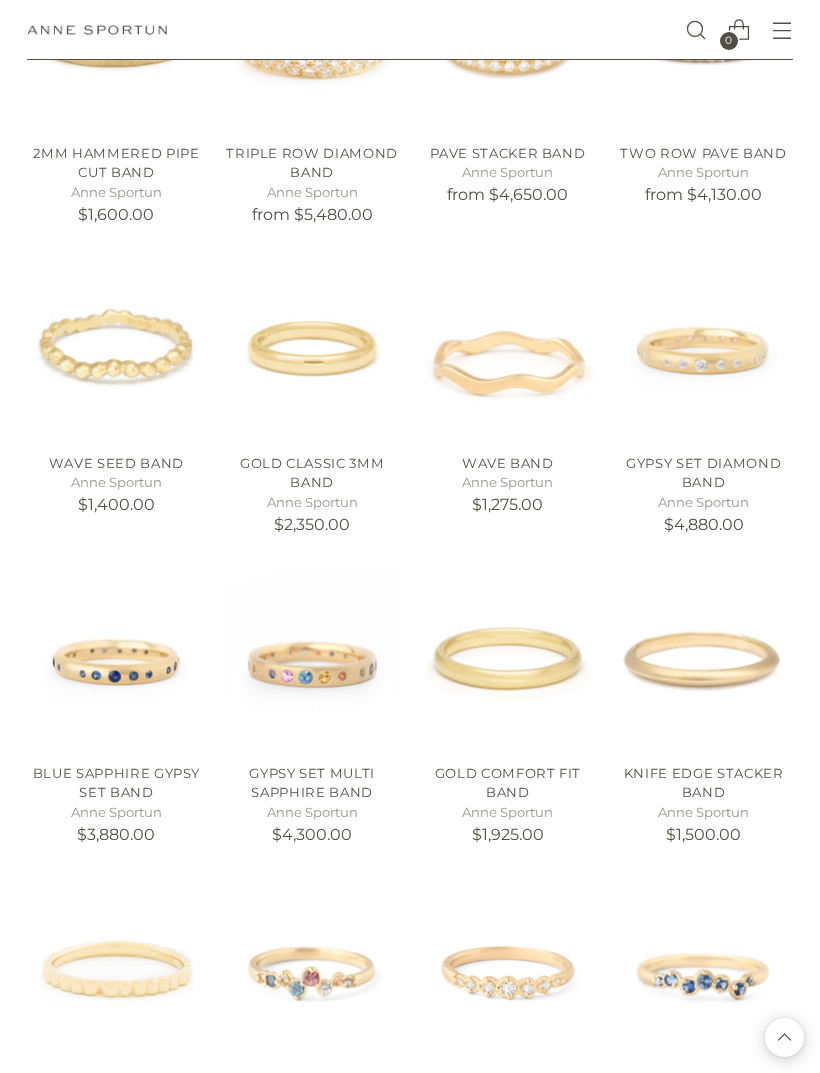 click at bounding box center (508, 658) 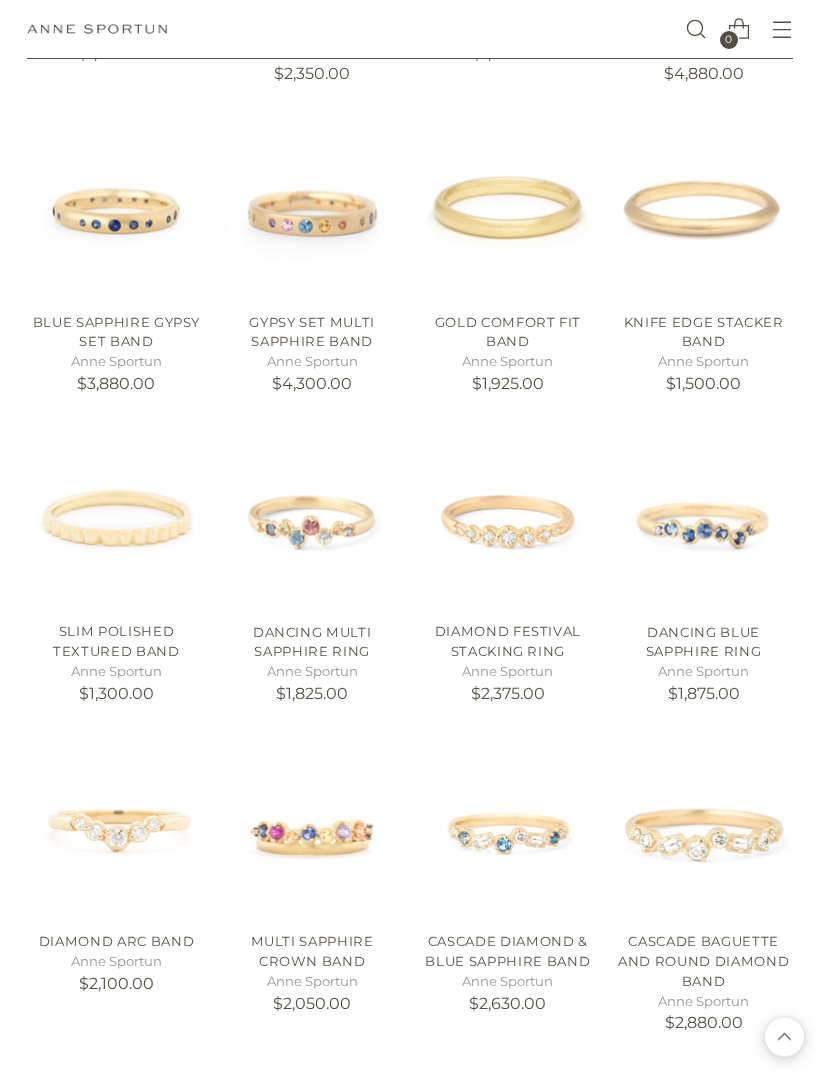 scroll, scrollTop: 3794, scrollLeft: 0, axis: vertical 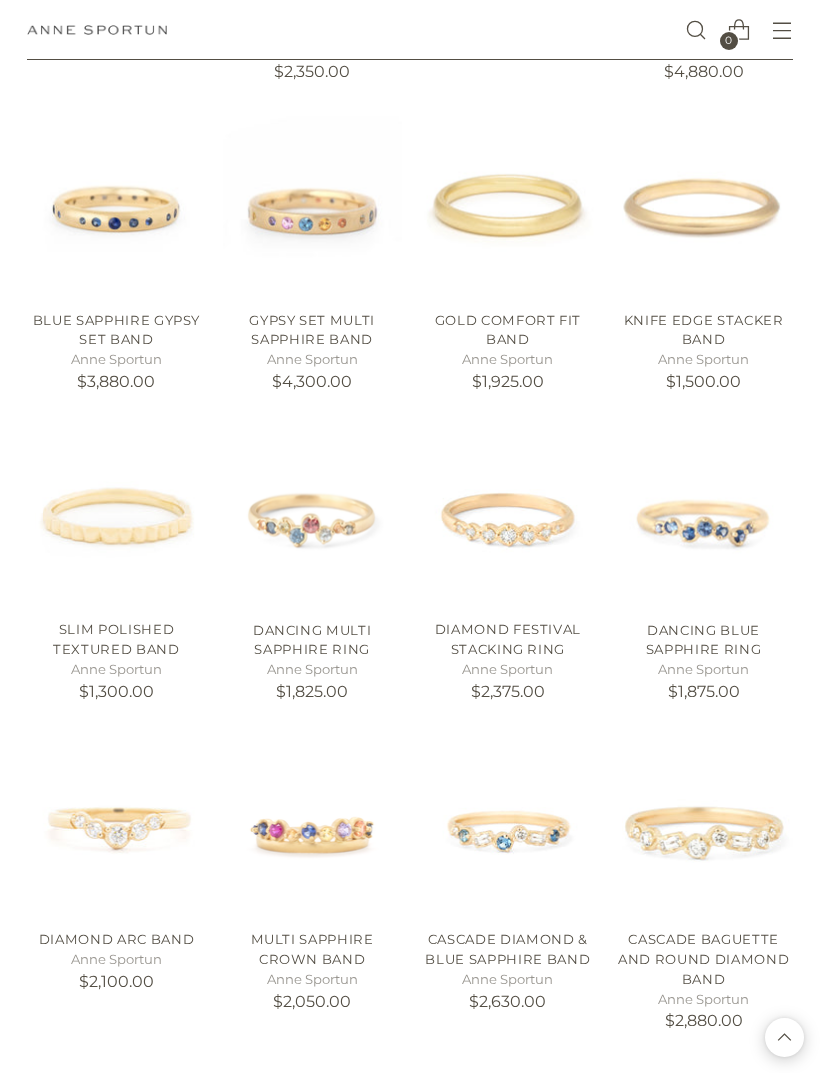 click at bounding box center [116, 825] 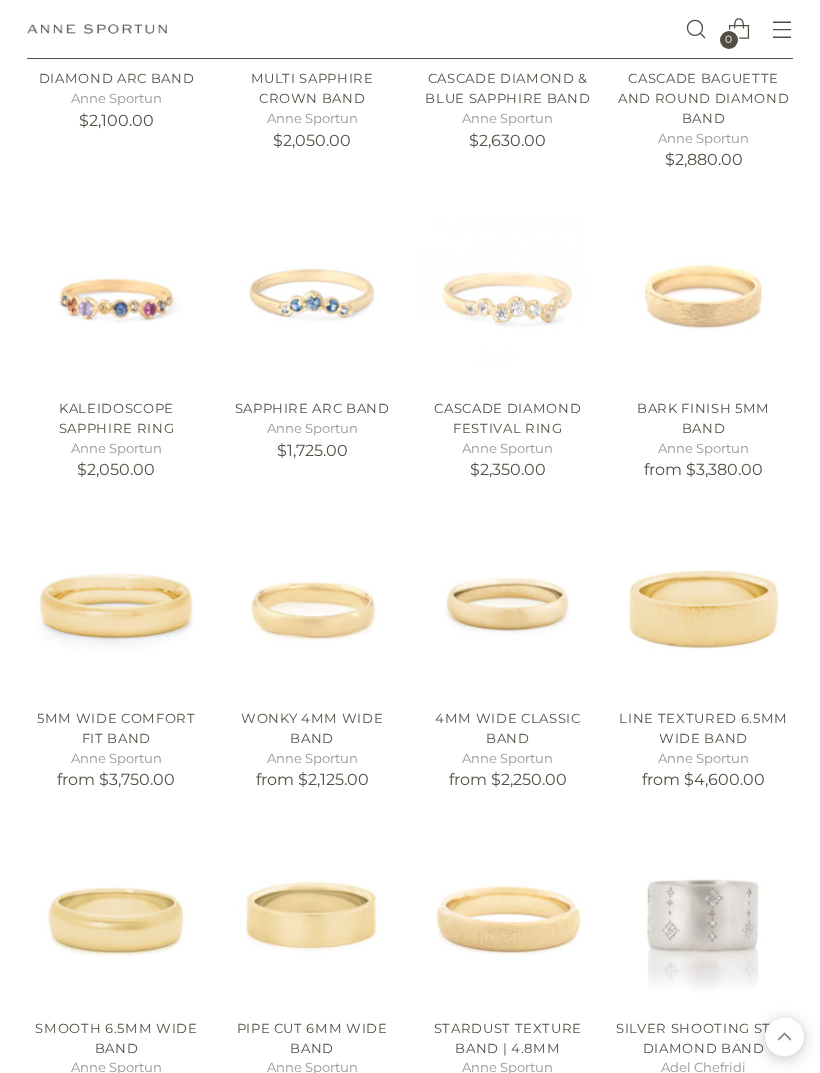 scroll, scrollTop: 4655, scrollLeft: 0, axis: vertical 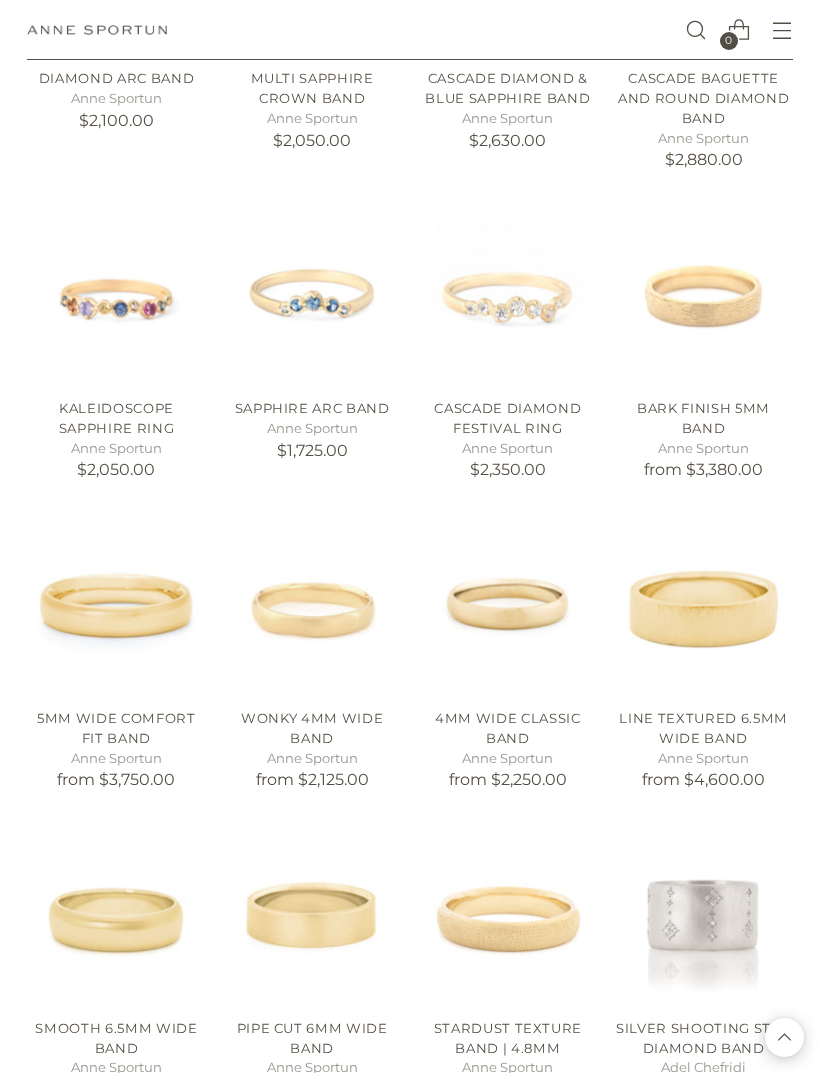 click at bounding box center (312, 913) 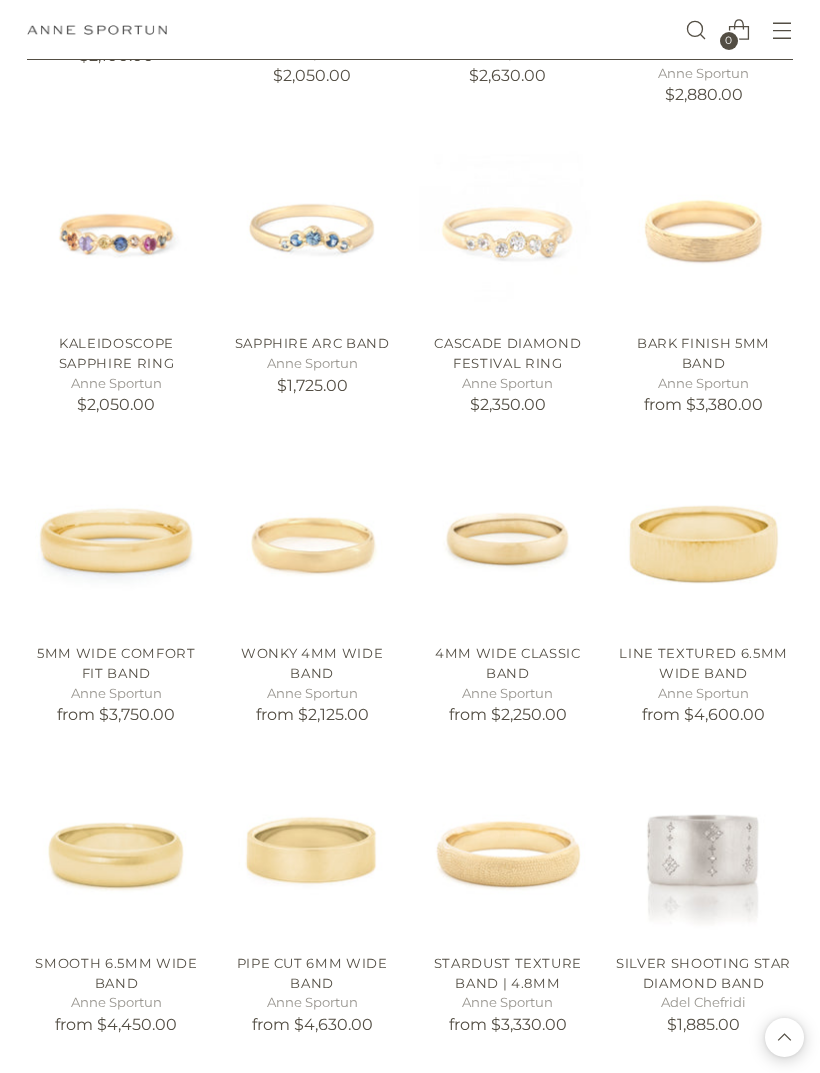 click at bounding box center (116, 848) 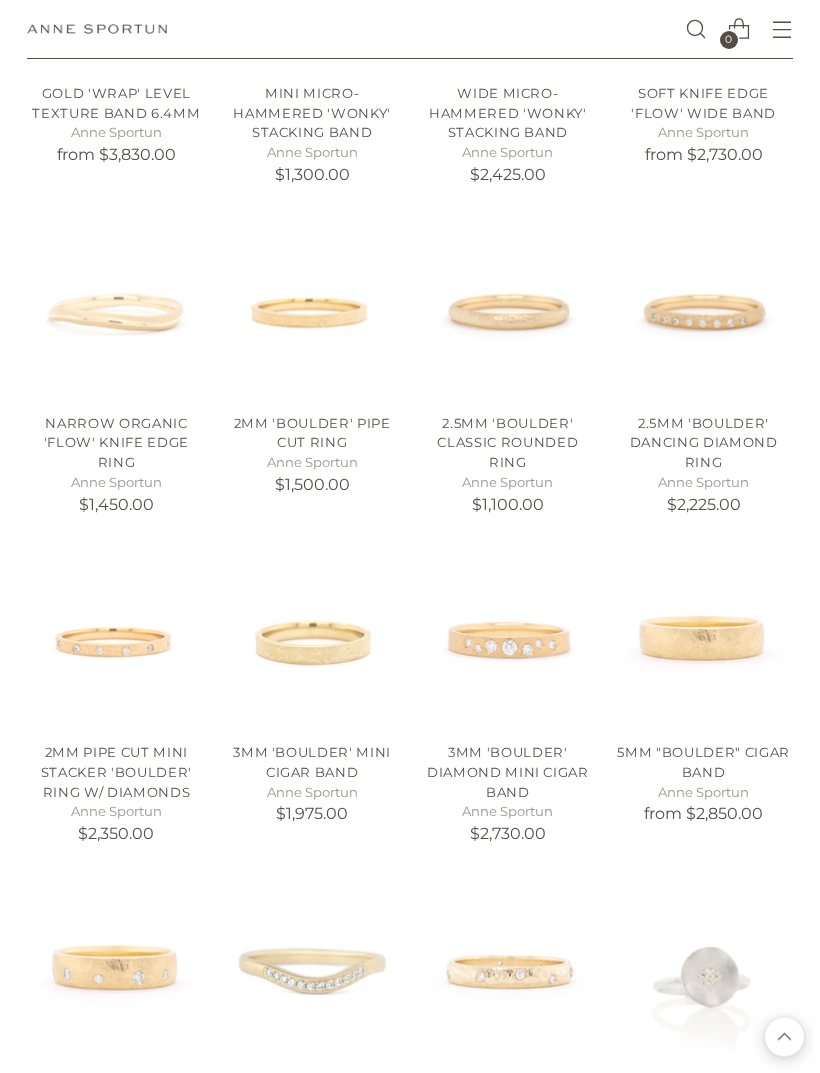 scroll, scrollTop: 5900, scrollLeft: 0, axis: vertical 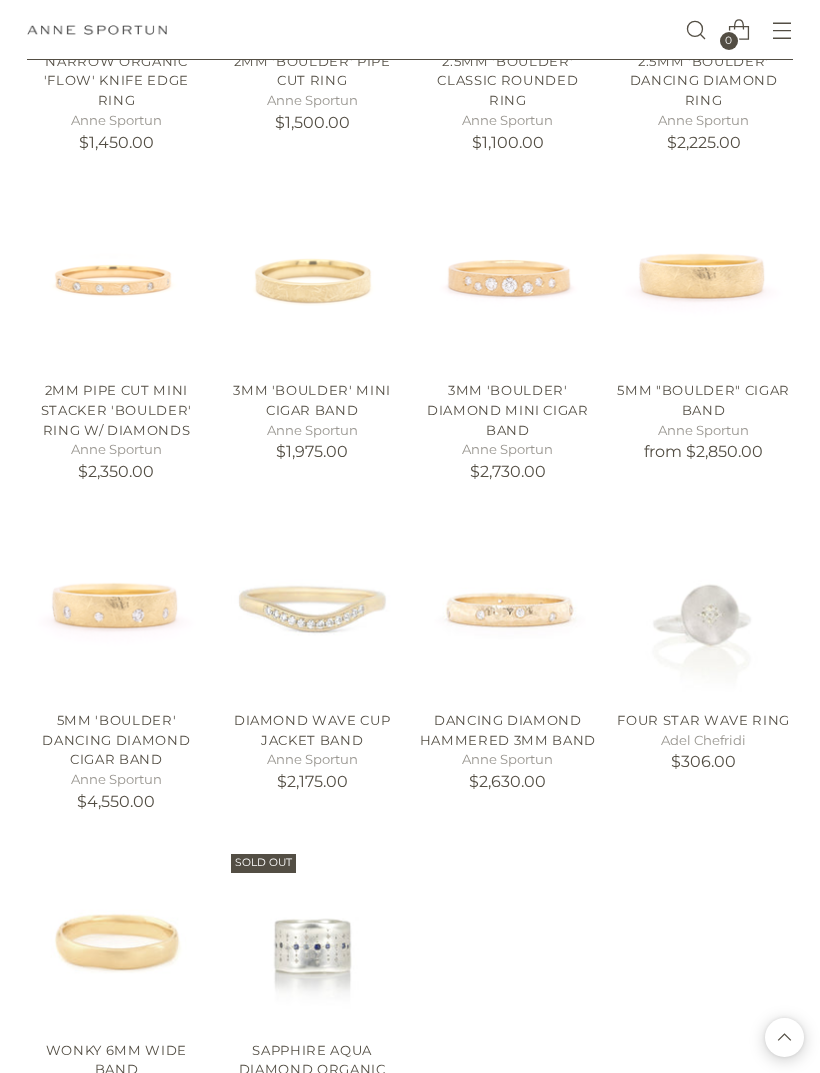 click at bounding box center (312, 605) 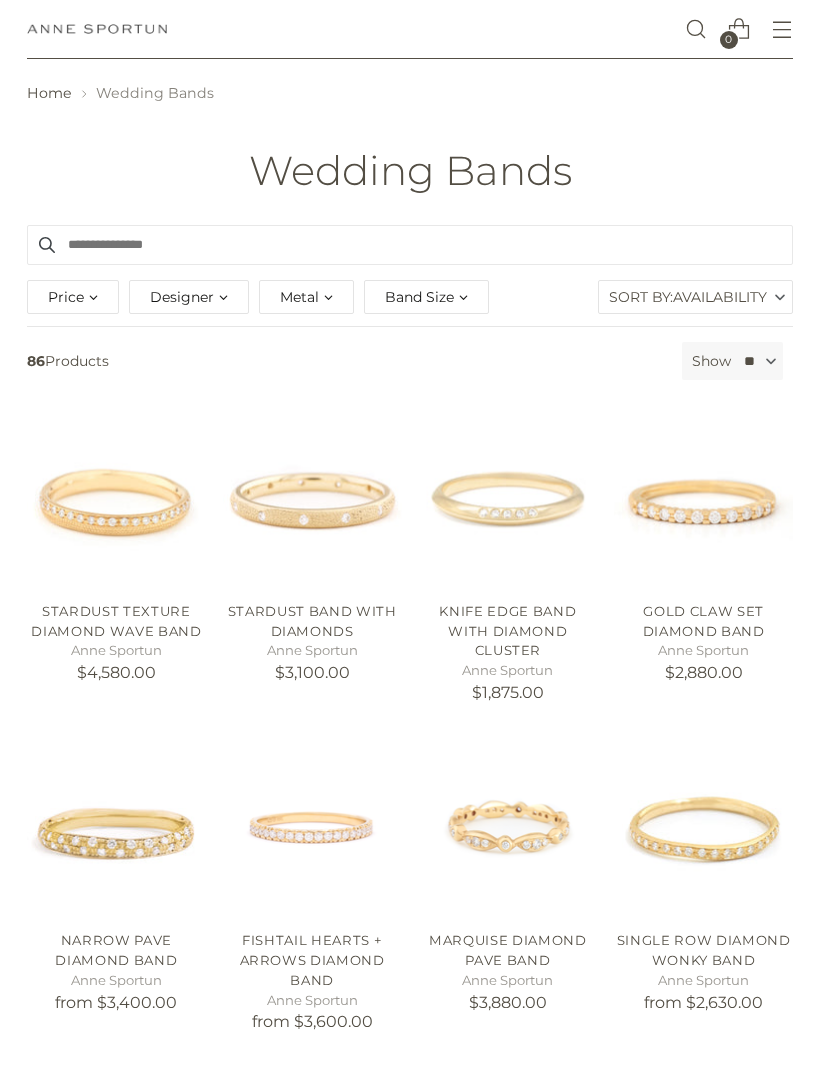 scroll, scrollTop: 0, scrollLeft: 0, axis: both 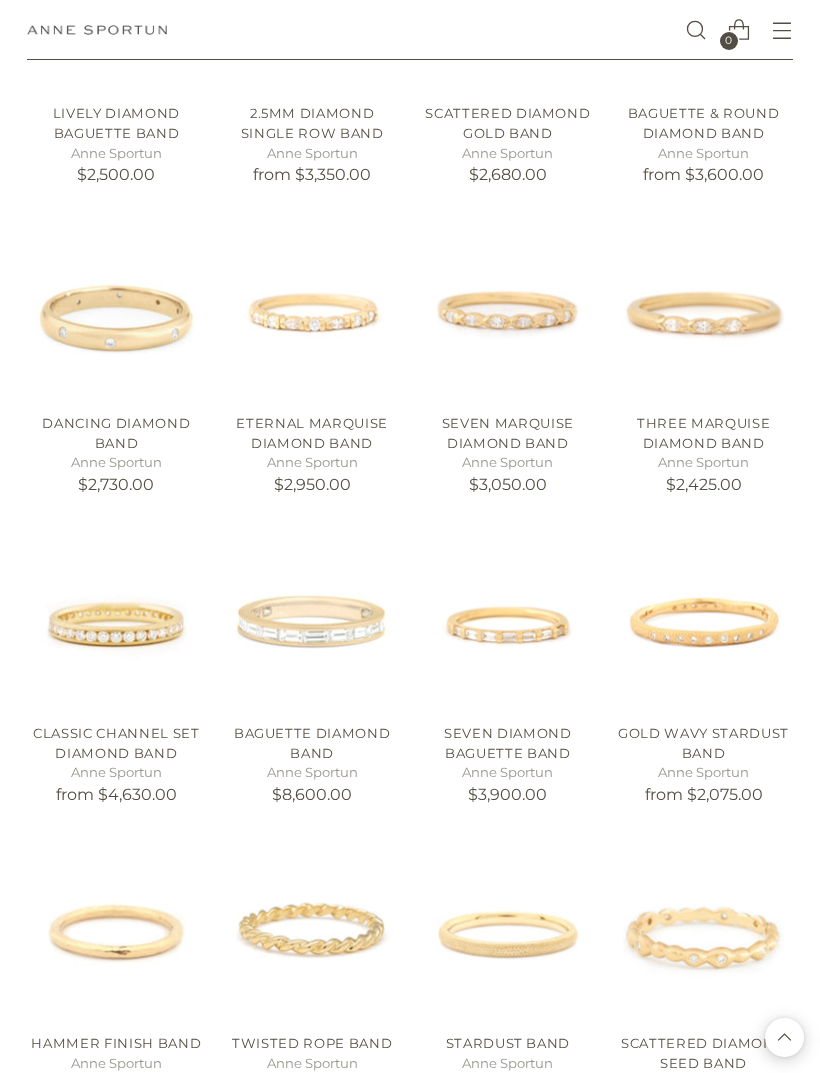click at bounding box center (312, 618) 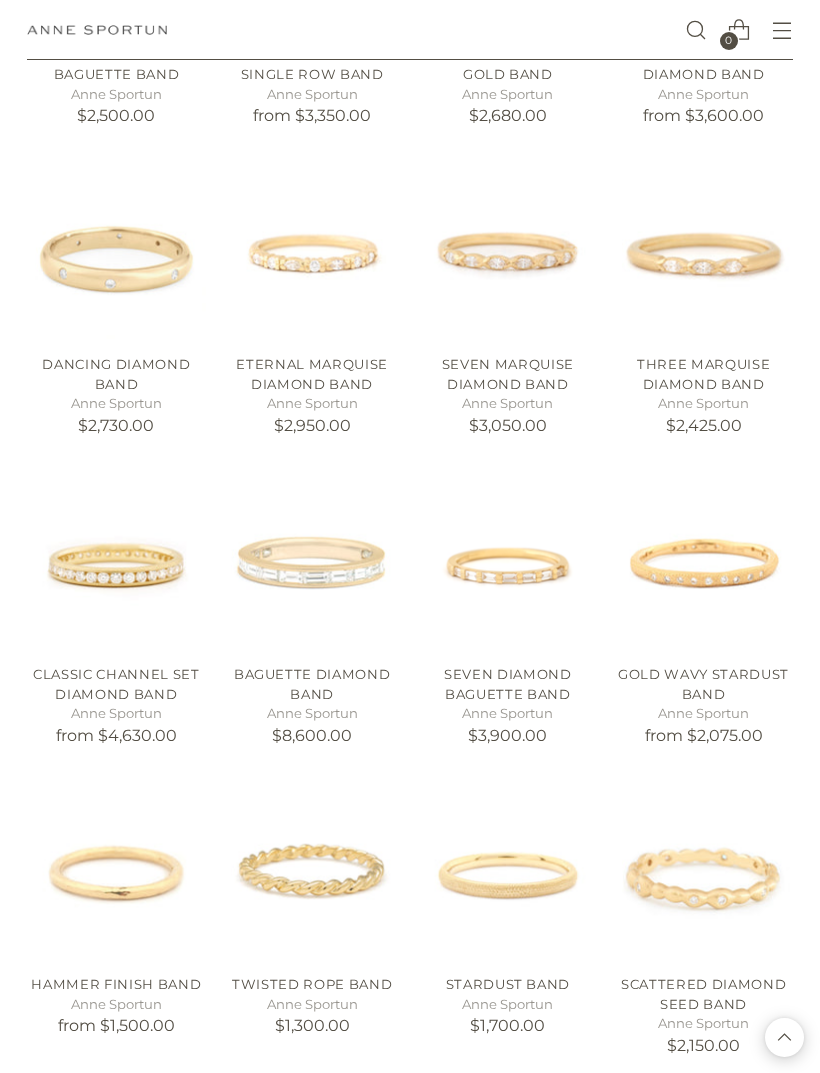 scroll, scrollTop: 1559, scrollLeft: 0, axis: vertical 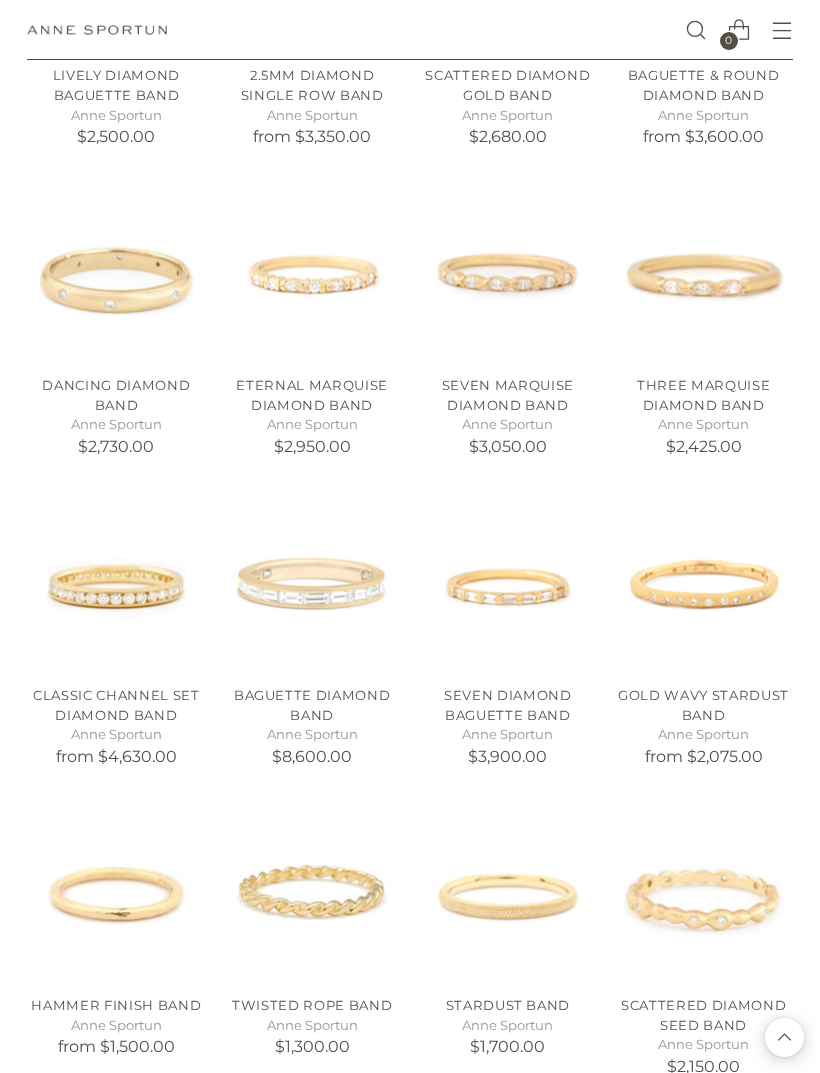 click at bounding box center [508, 580] 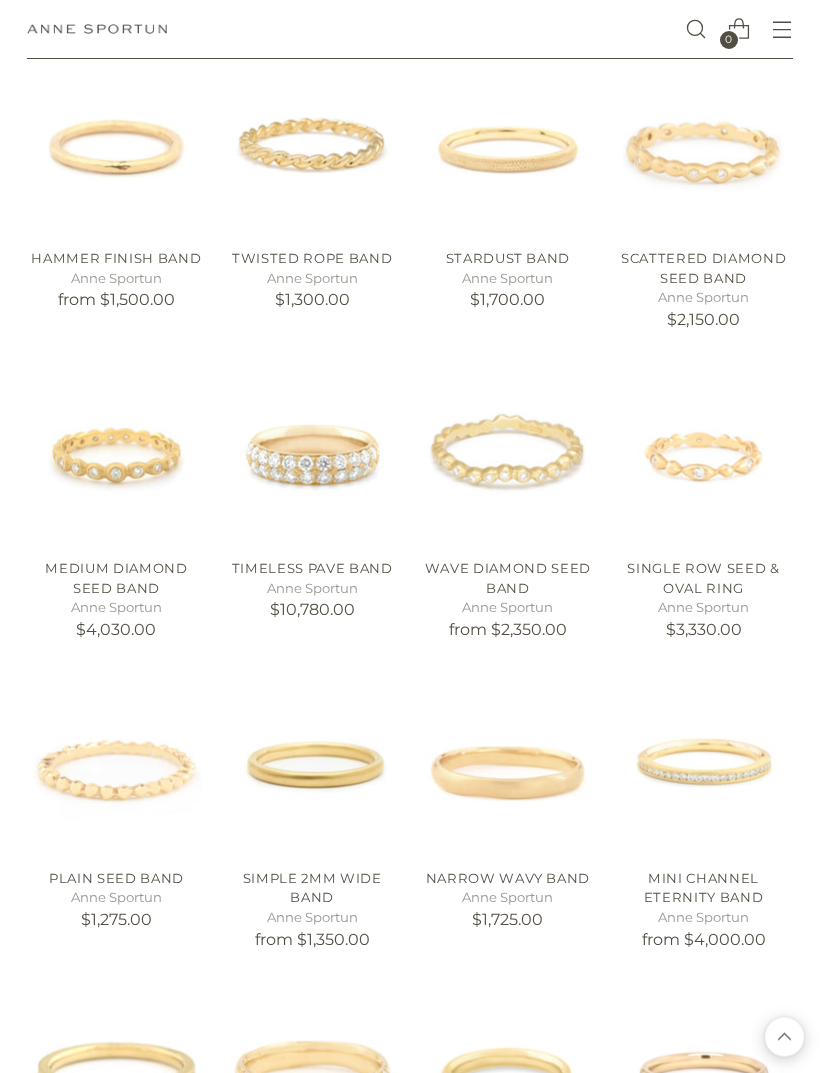 scroll, scrollTop: 2308, scrollLeft: 0, axis: vertical 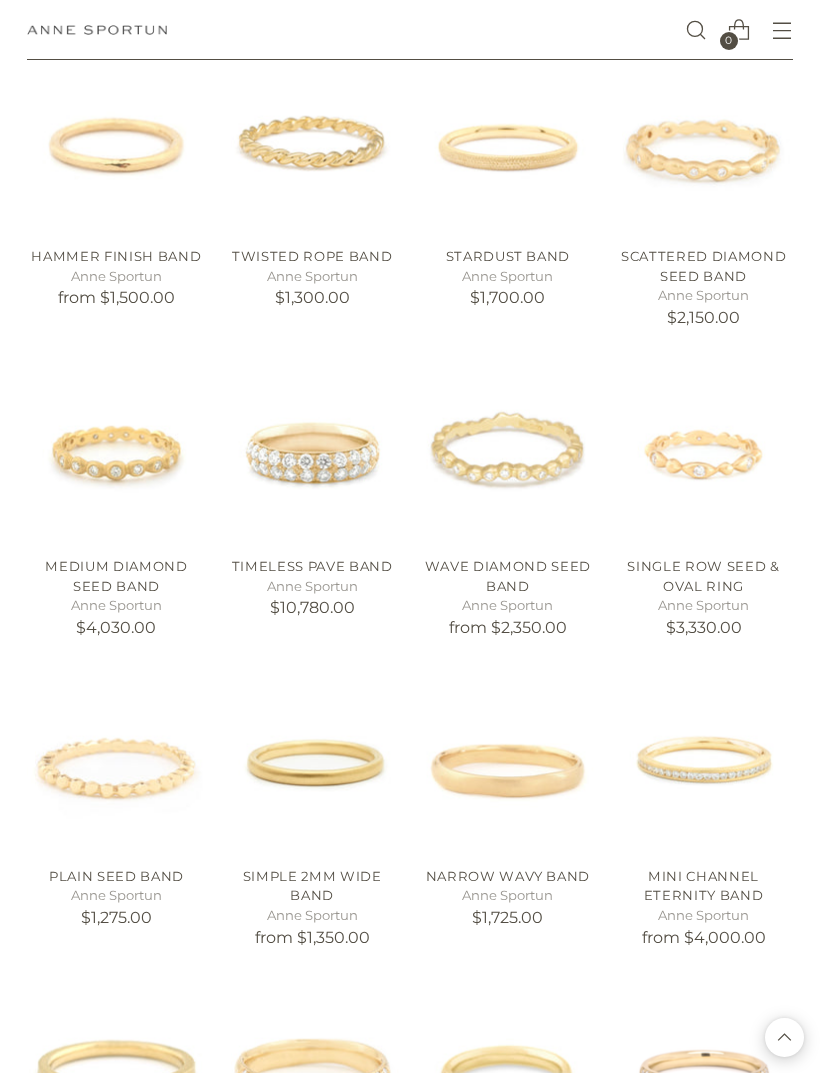 click at bounding box center (703, 761) 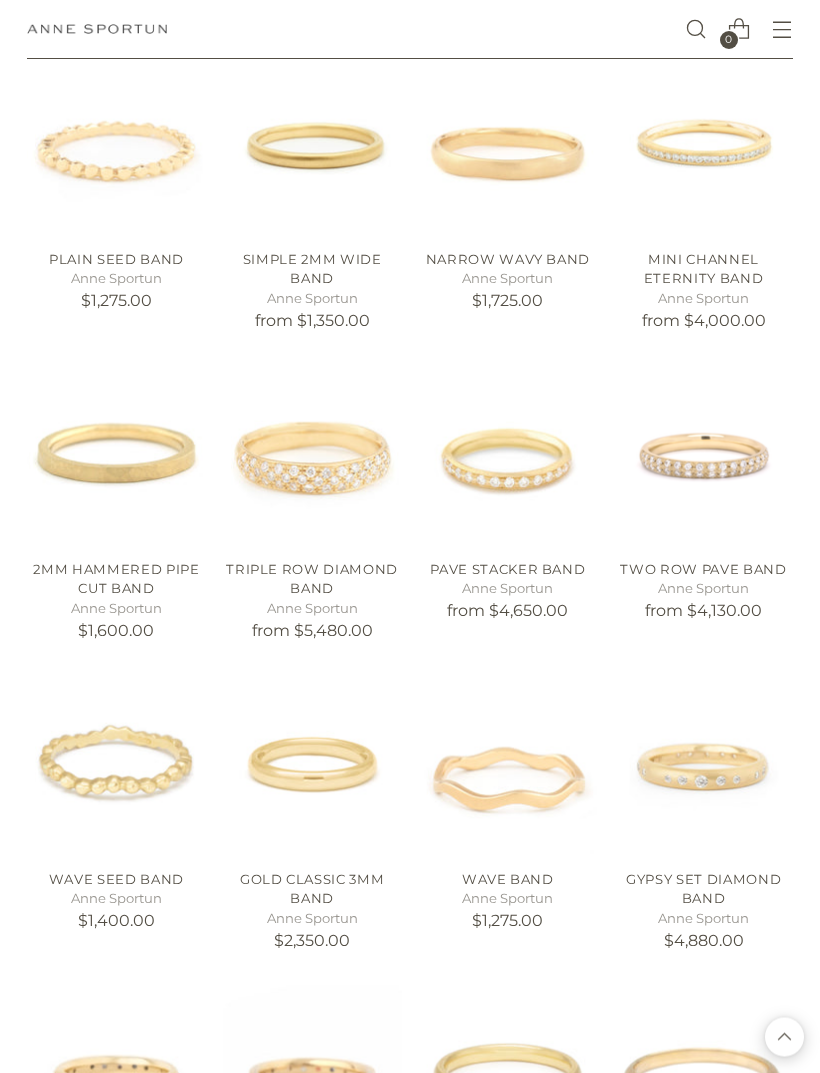 scroll, scrollTop: 2925, scrollLeft: 0, axis: vertical 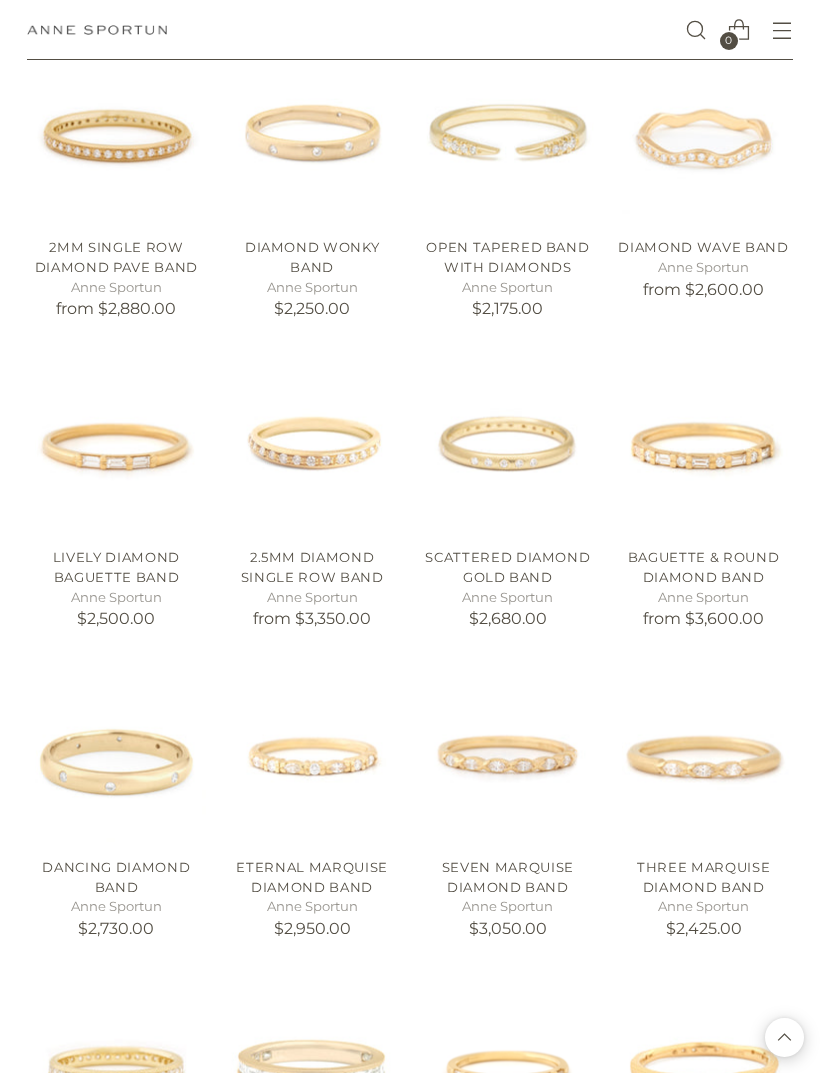 click on "Three Marquise Diamond Band" at bounding box center (703, 877) 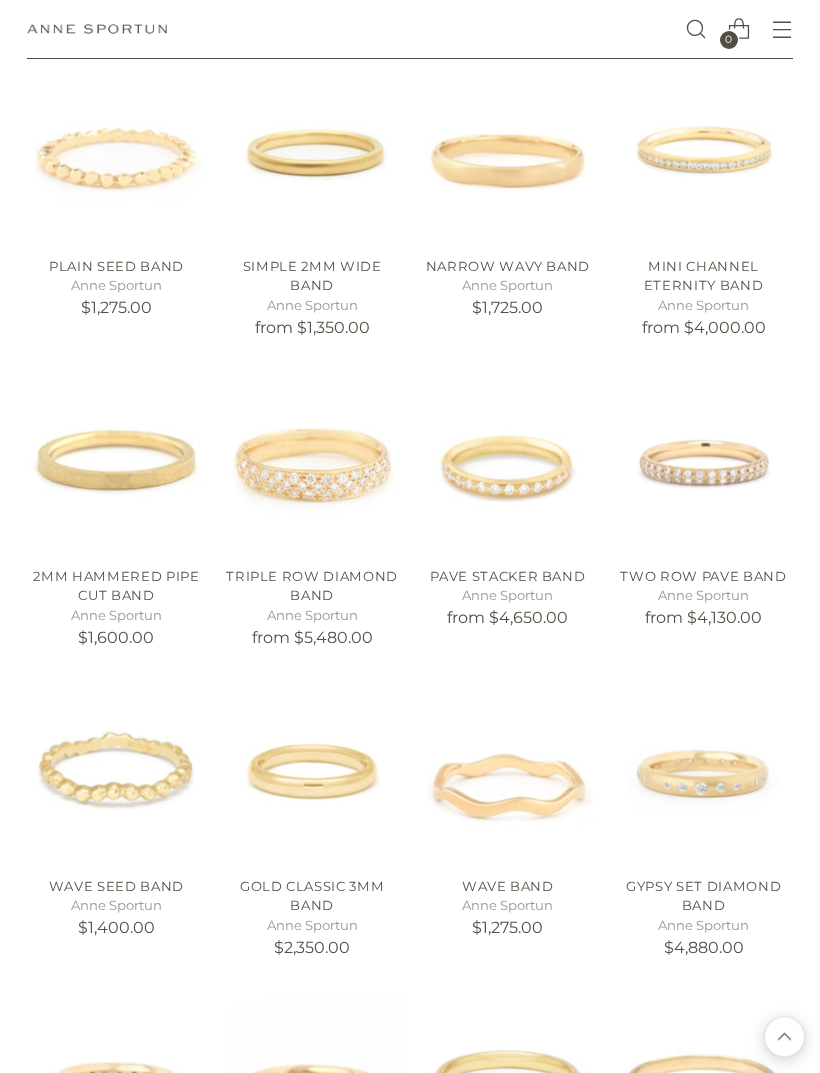 scroll, scrollTop: 2988, scrollLeft: 0, axis: vertical 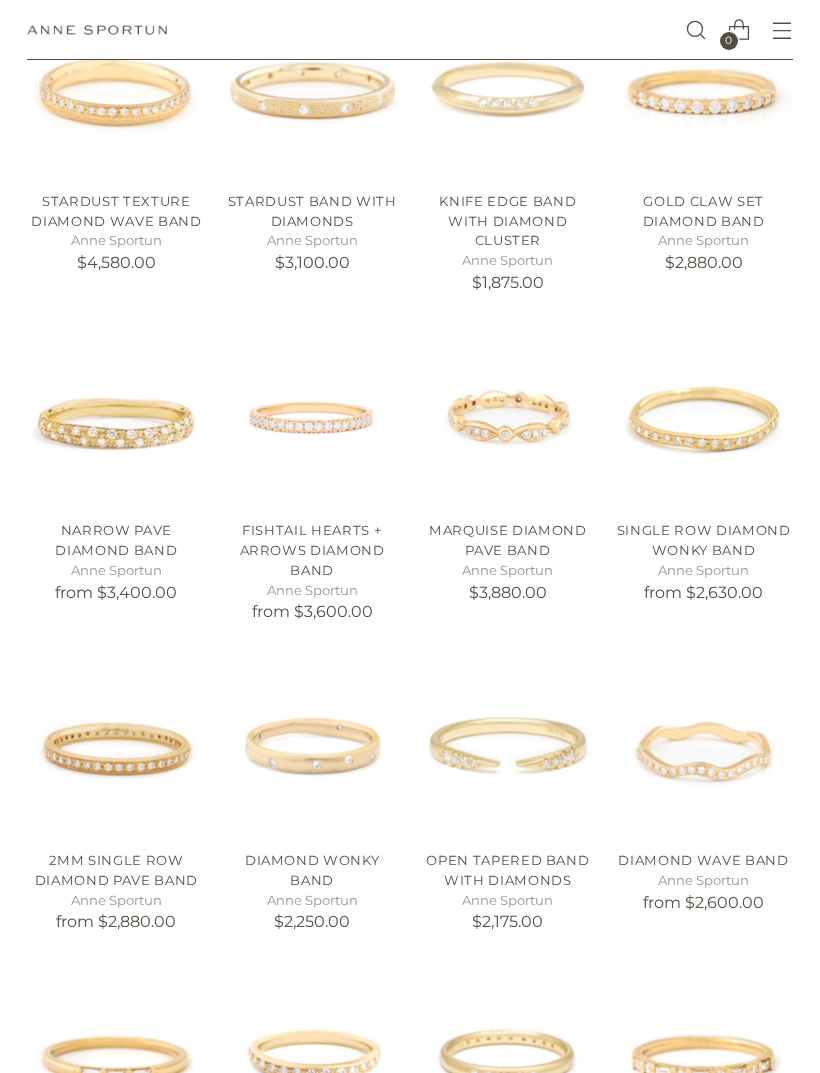 click at bounding box center [508, 416] 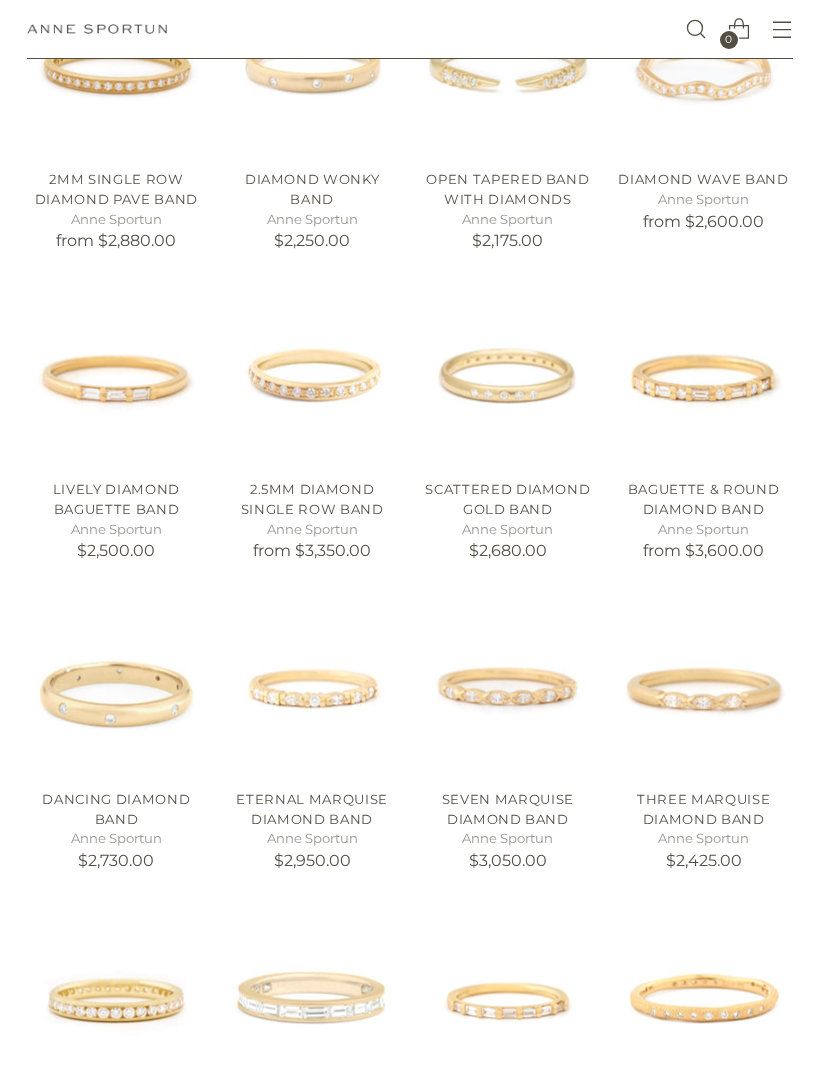 scroll, scrollTop: 1147, scrollLeft: 0, axis: vertical 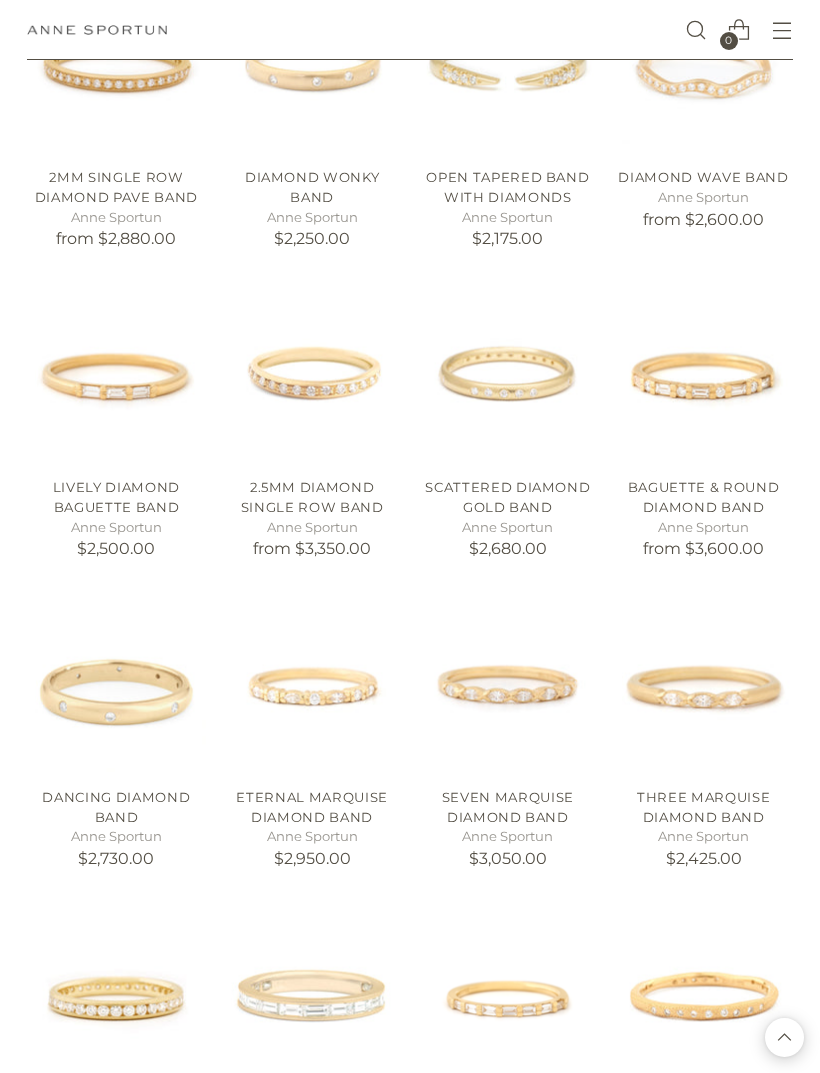 click at bounding box center (508, 682) 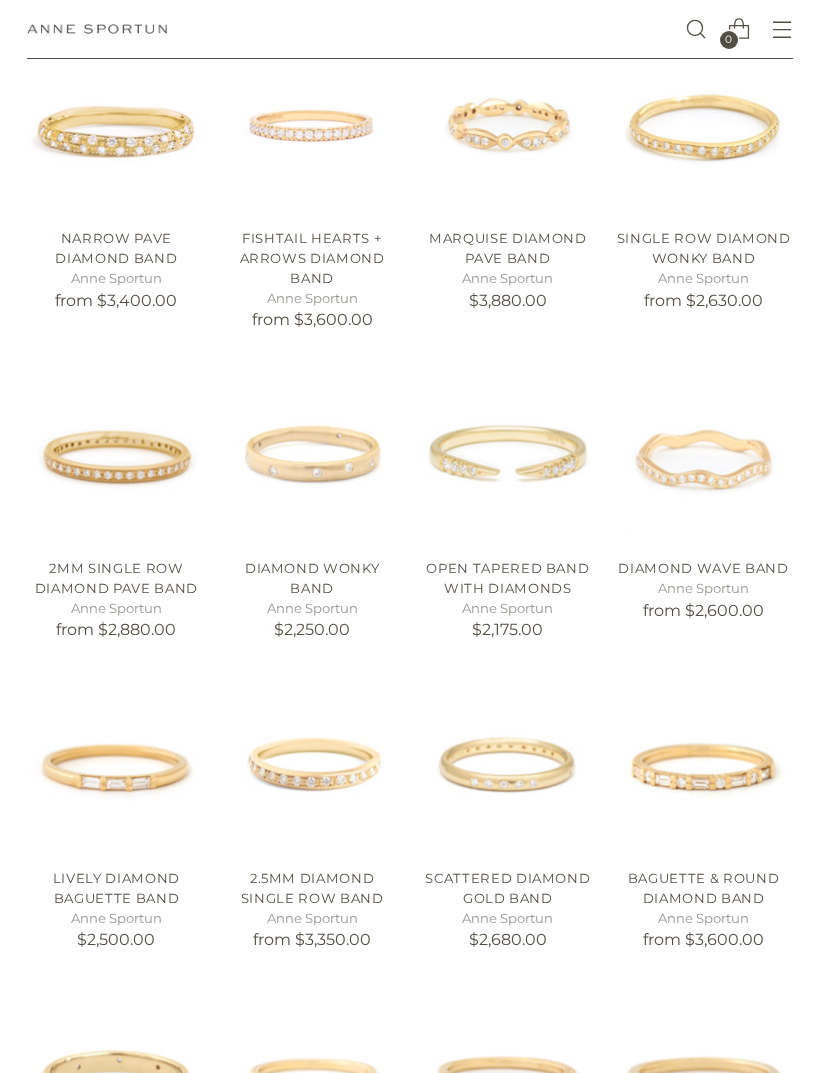 scroll, scrollTop: 756, scrollLeft: 0, axis: vertical 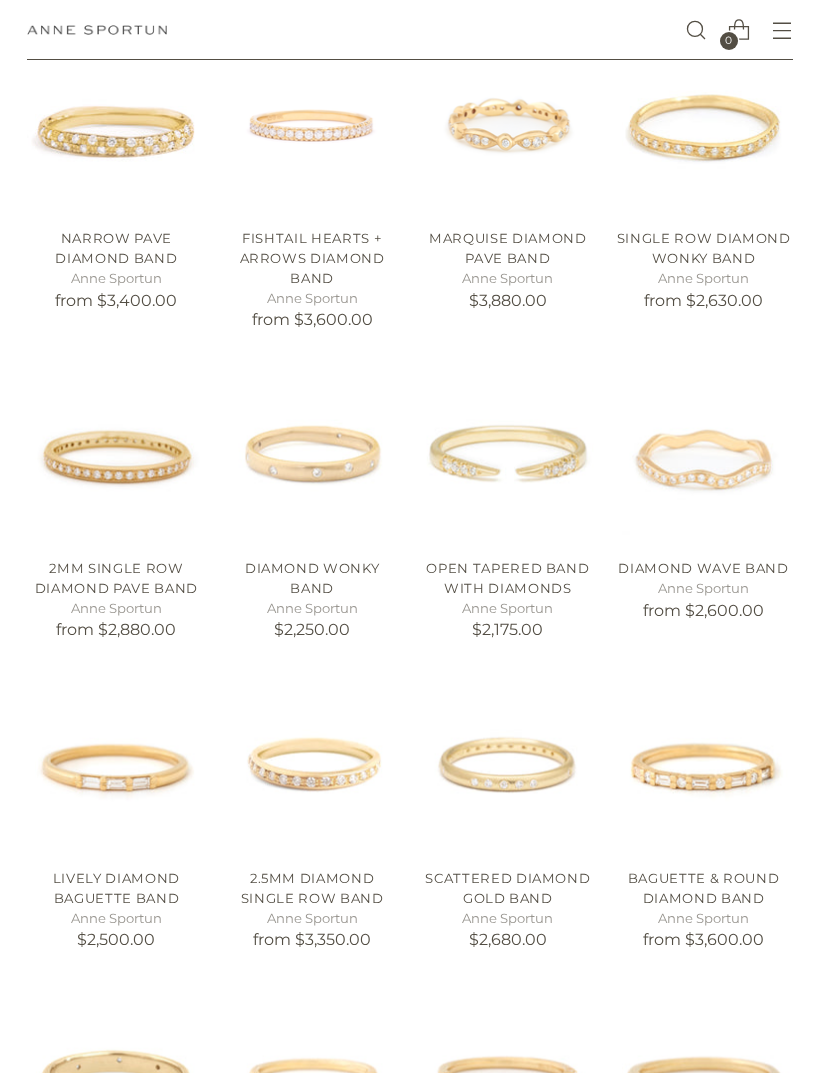 click at bounding box center [508, 453] 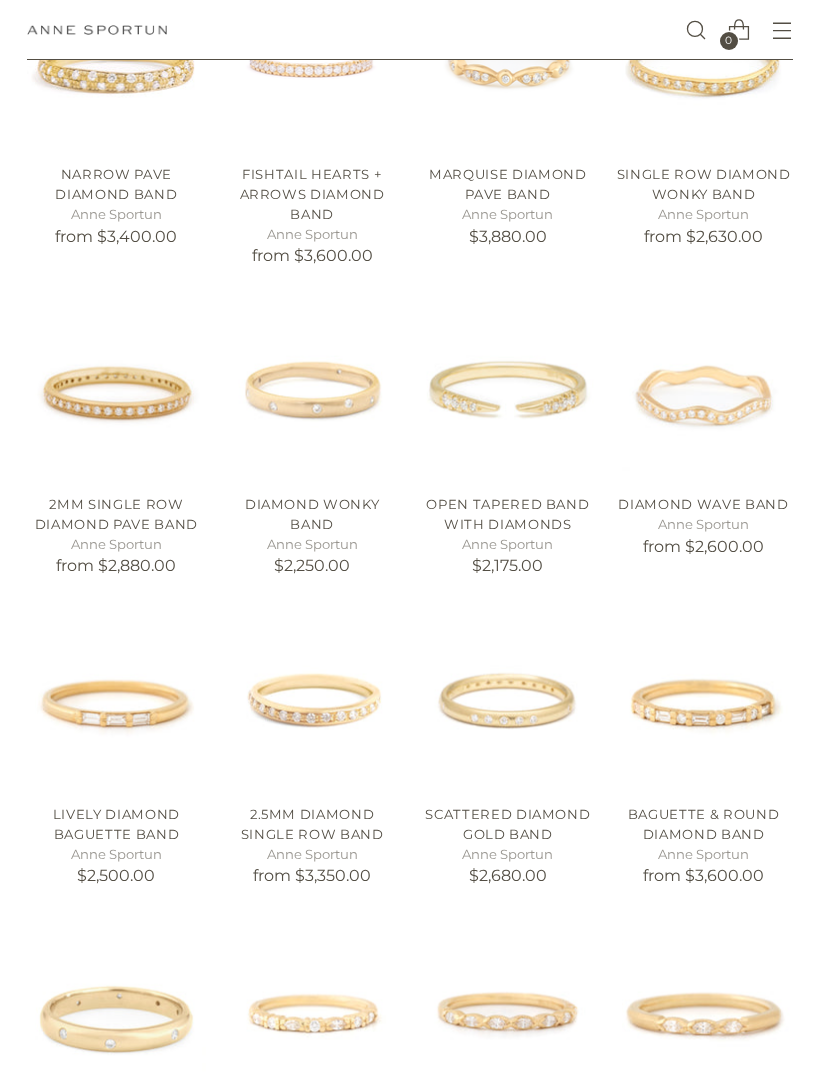 click at bounding box center [116, 389] 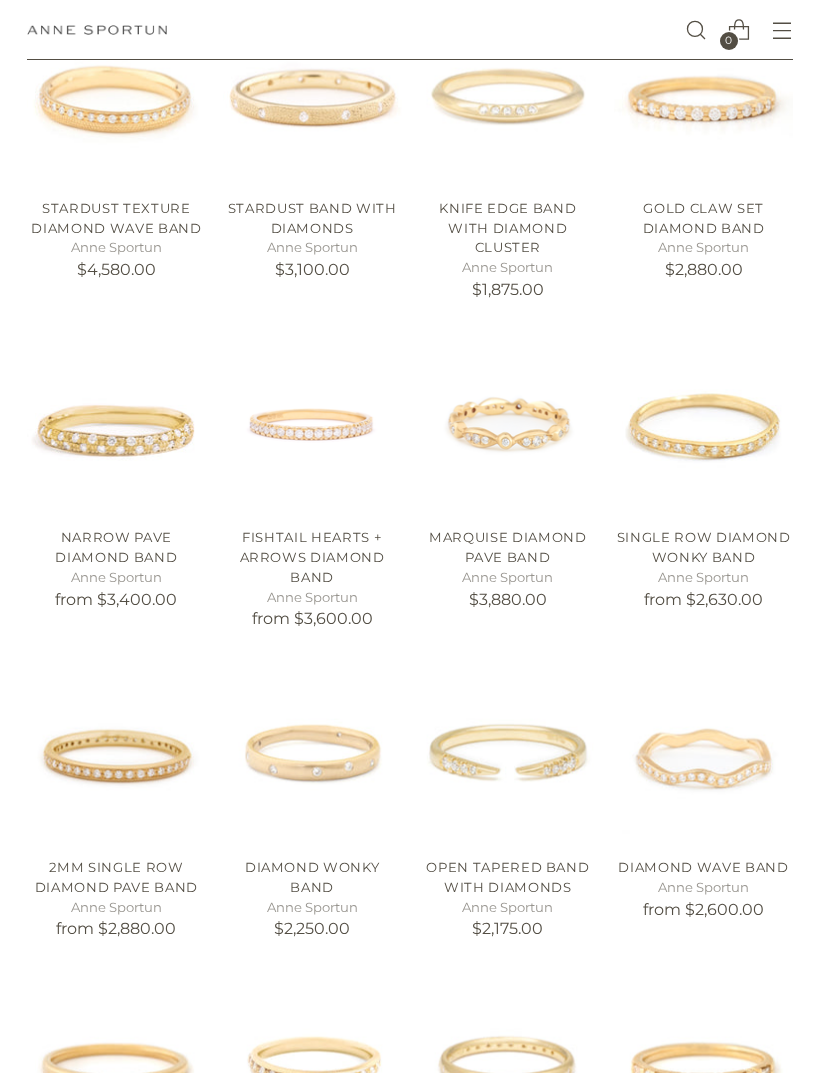 scroll, scrollTop: 437, scrollLeft: 0, axis: vertical 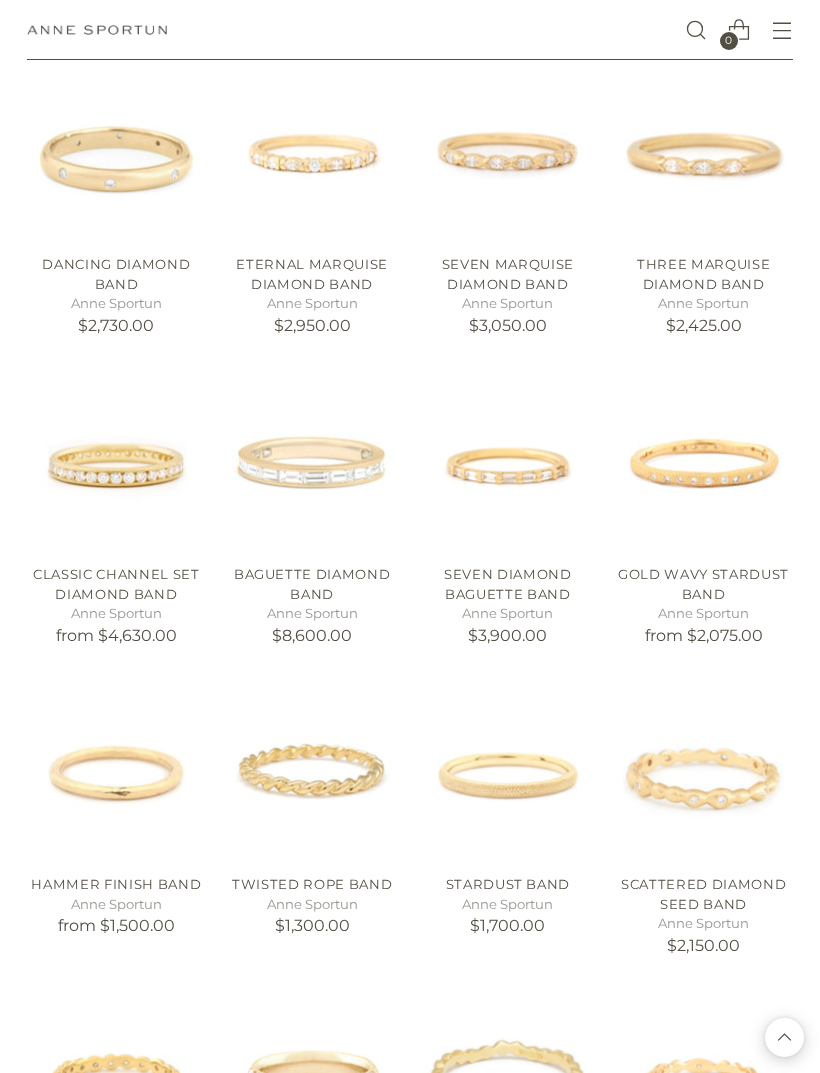 click at bounding box center (312, 459) 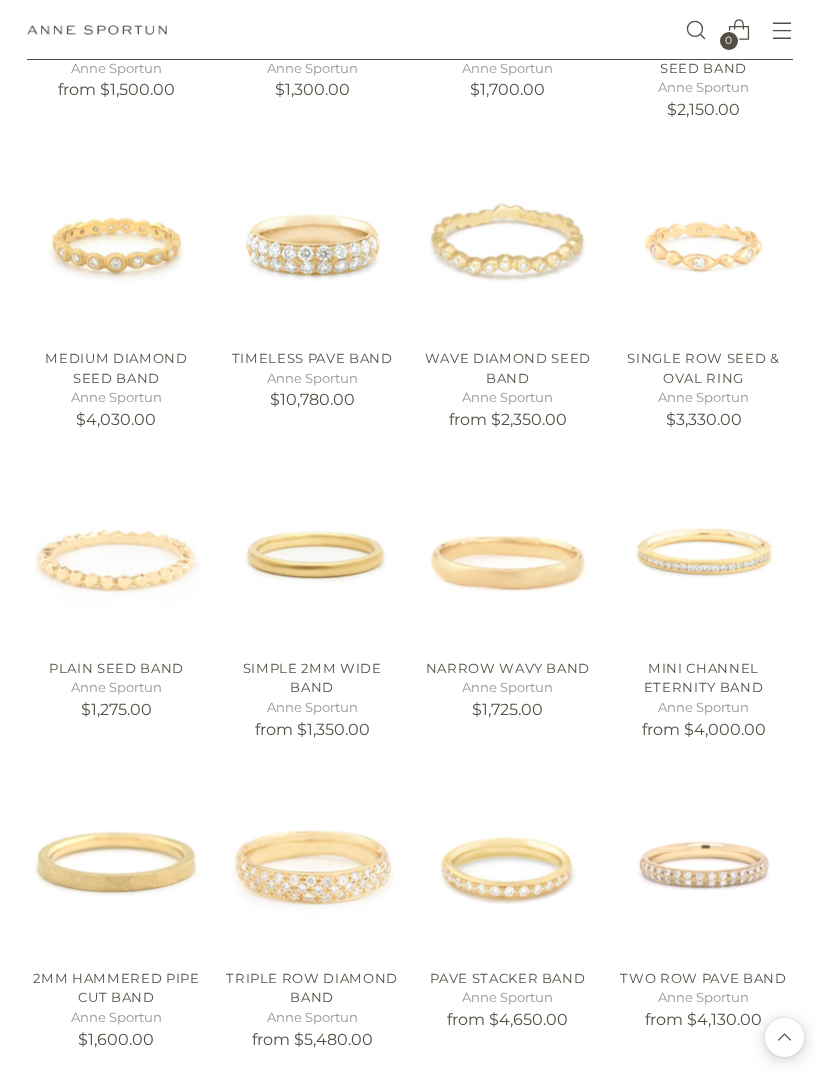 scroll, scrollTop: 2516, scrollLeft: 0, axis: vertical 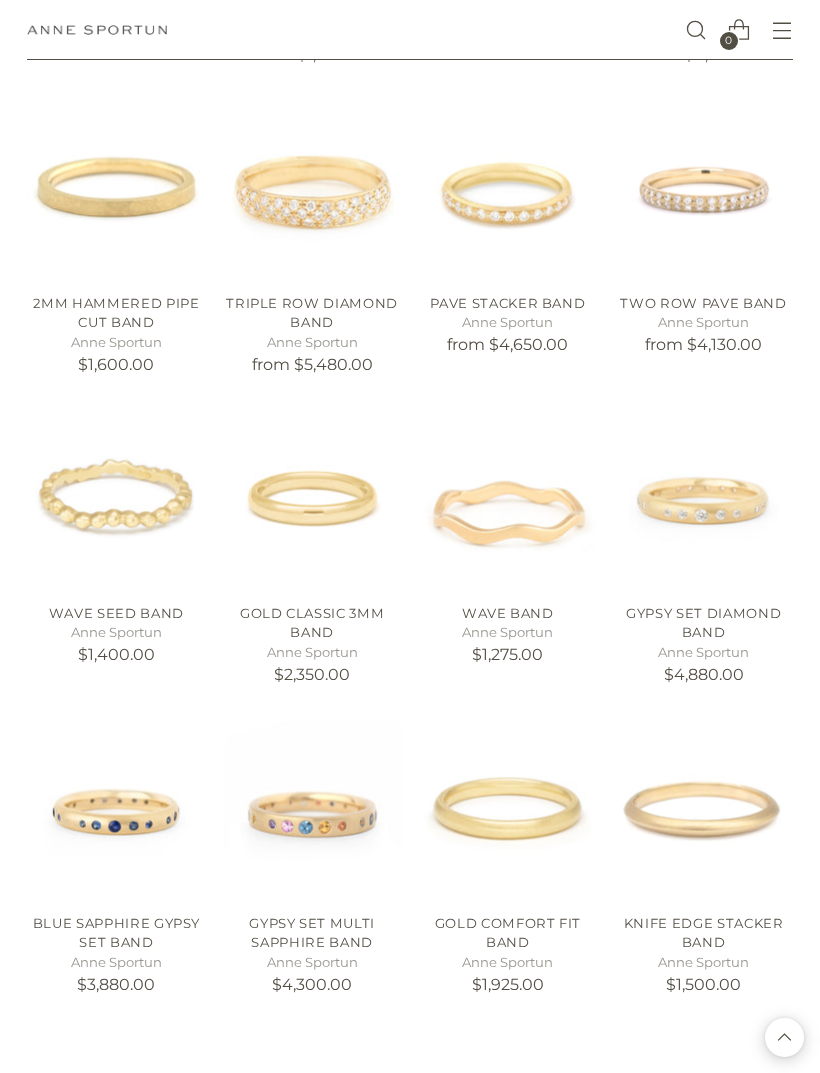 click on "Gold Classic 3mm Band" at bounding box center (312, 623) 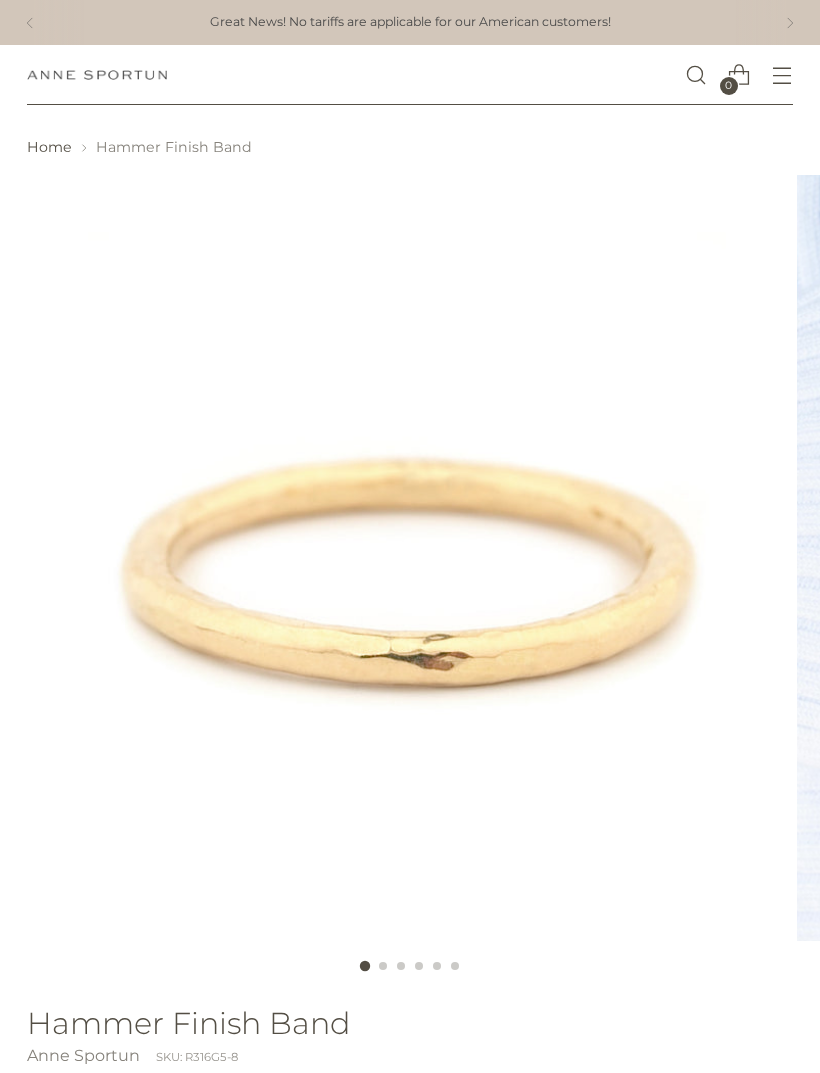scroll, scrollTop: 0, scrollLeft: 0, axis: both 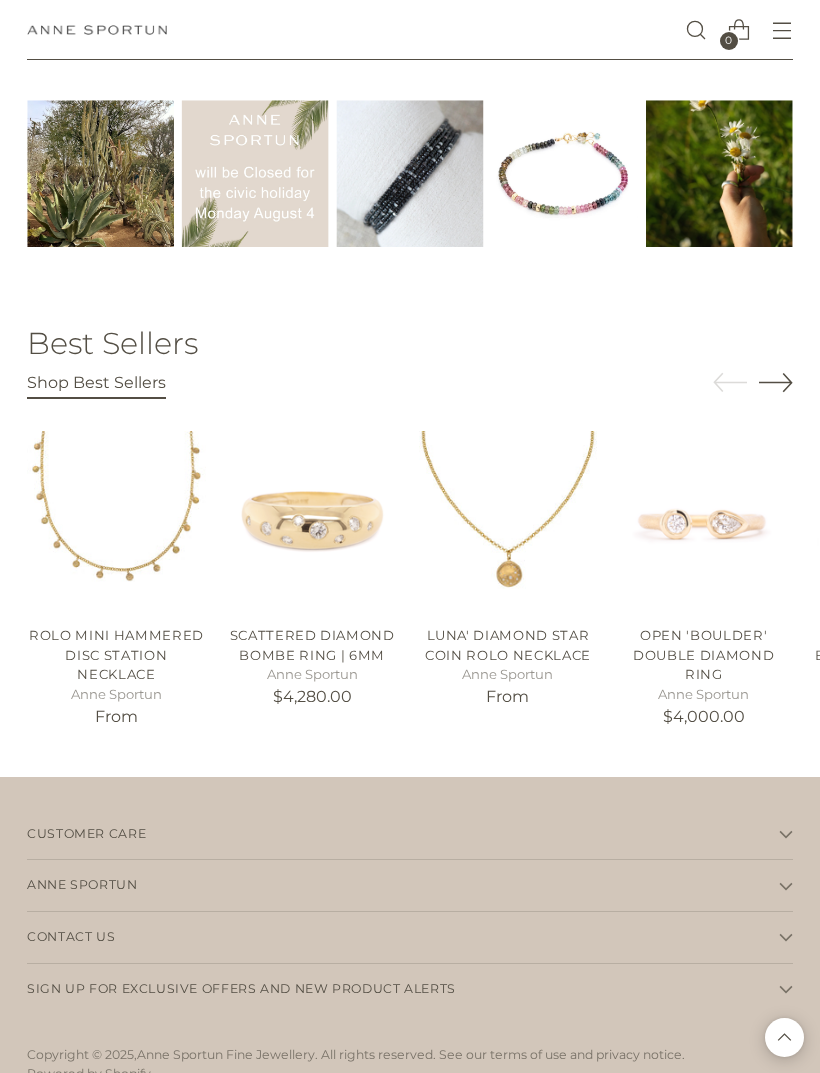 click 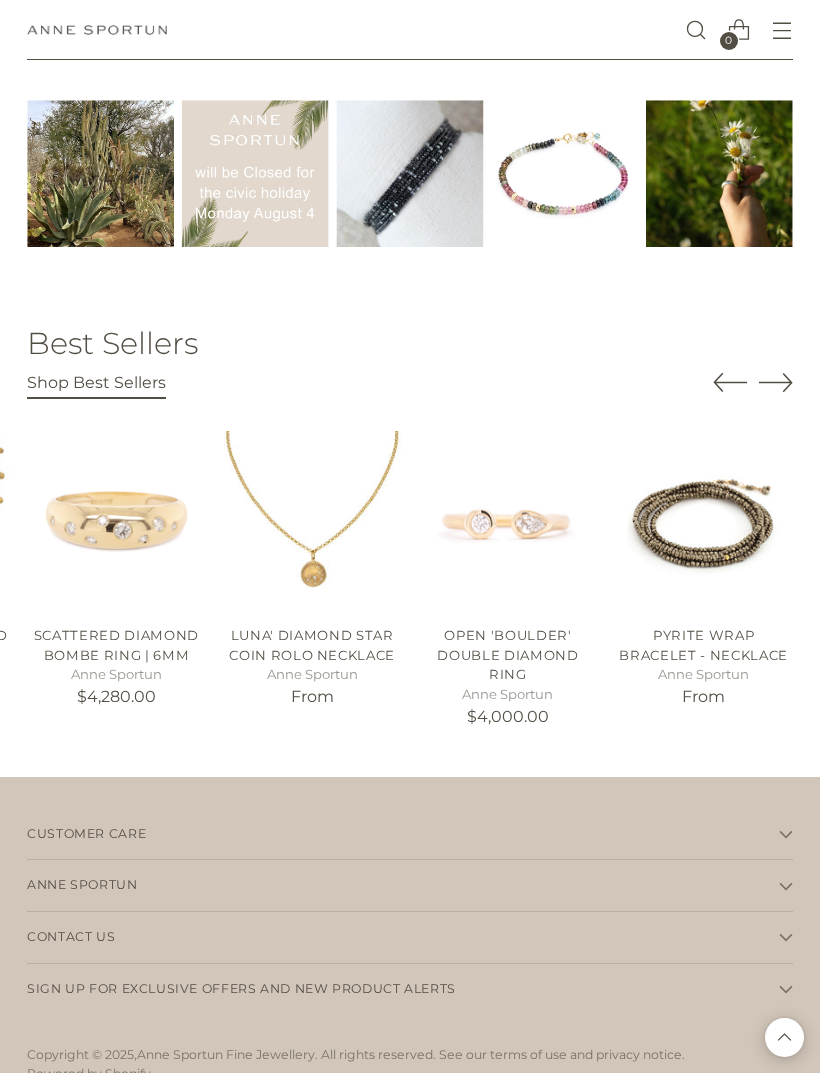 click 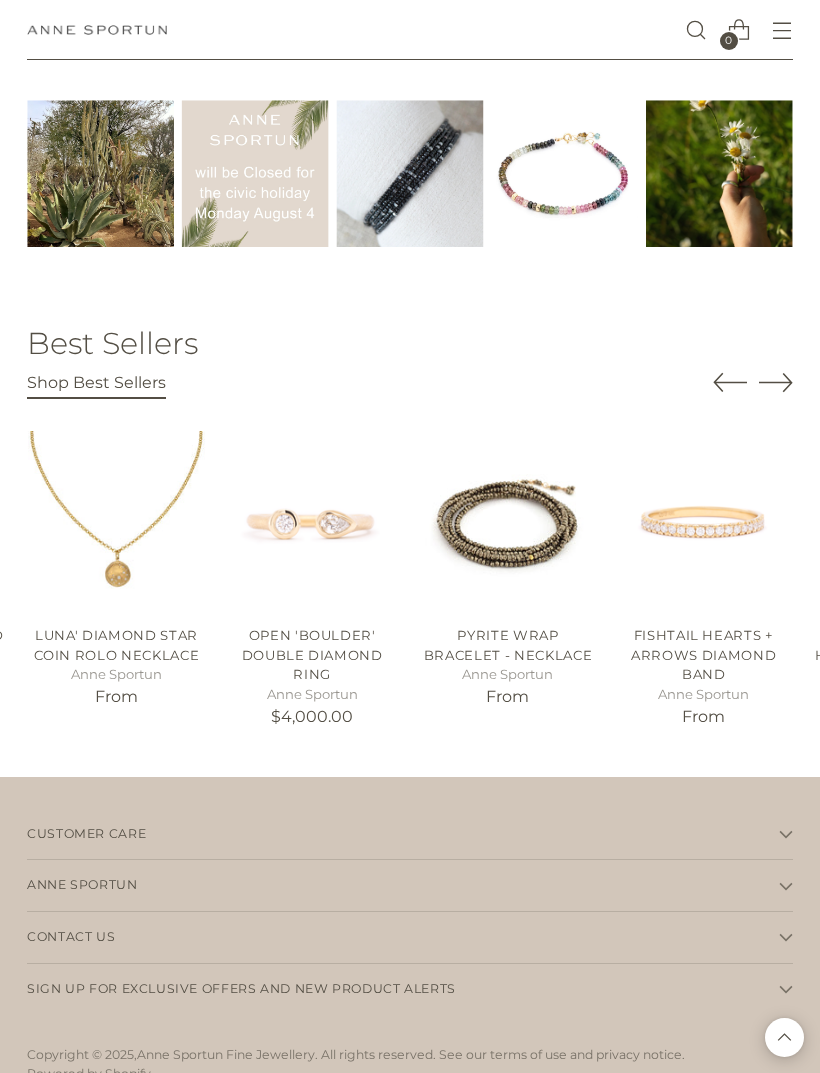 click 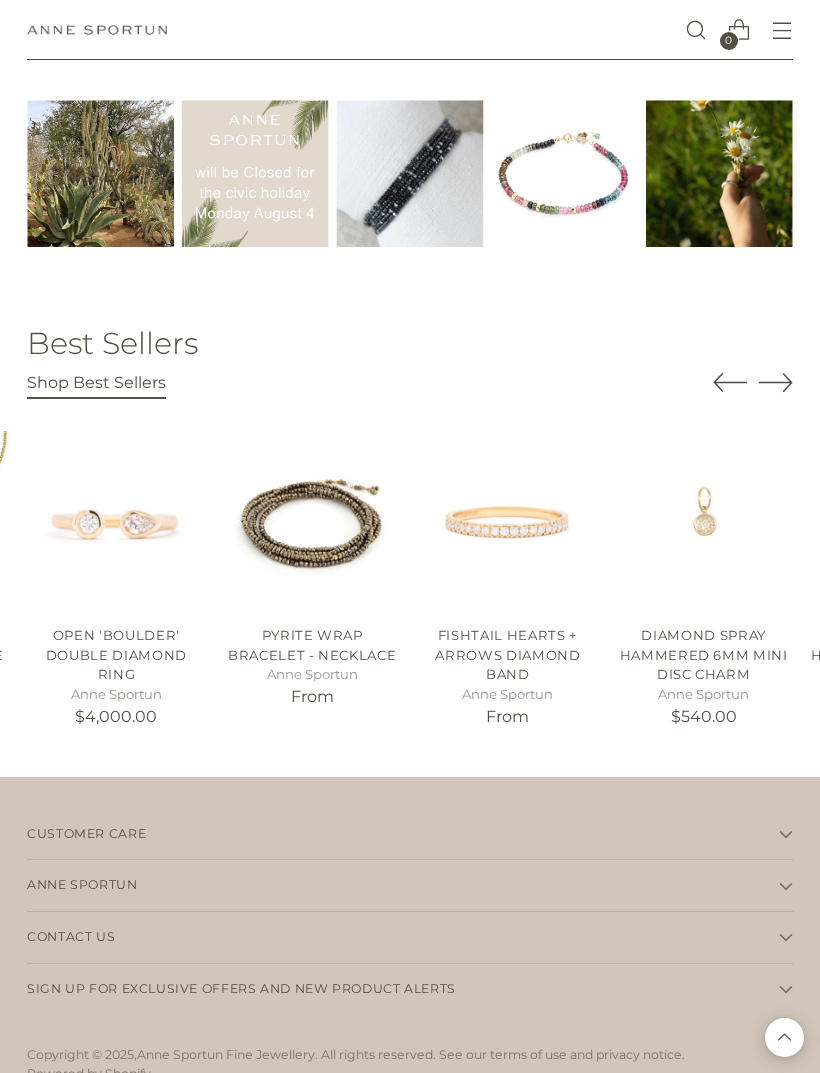 click 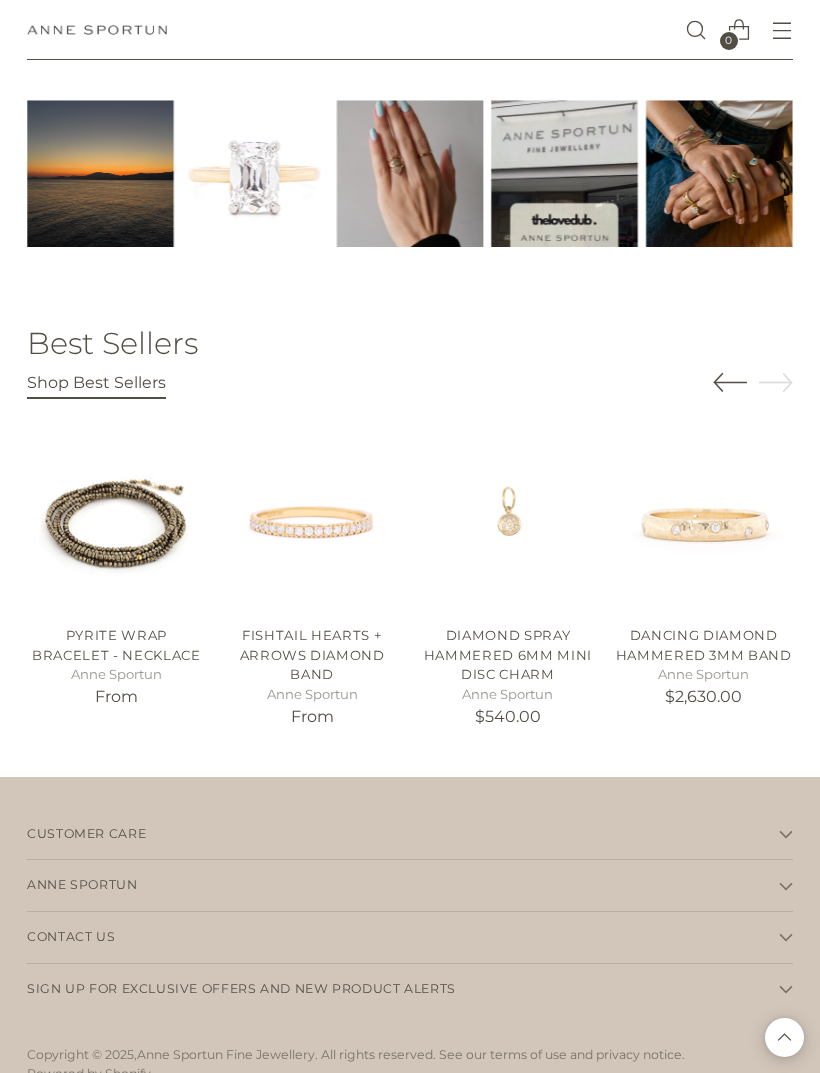 click on "Shop Best Sellers" at bounding box center [96, 382] 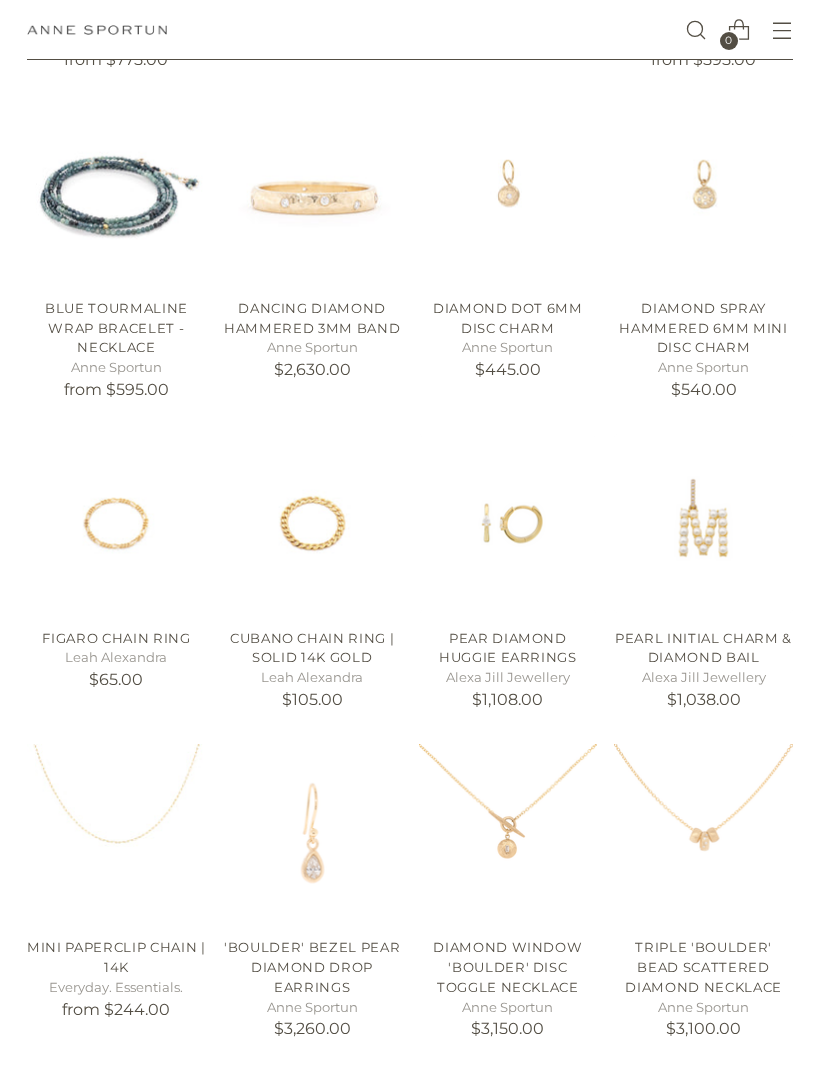 scroll, scrollTop: 1065, scrollLeft: 0, axis: vertical 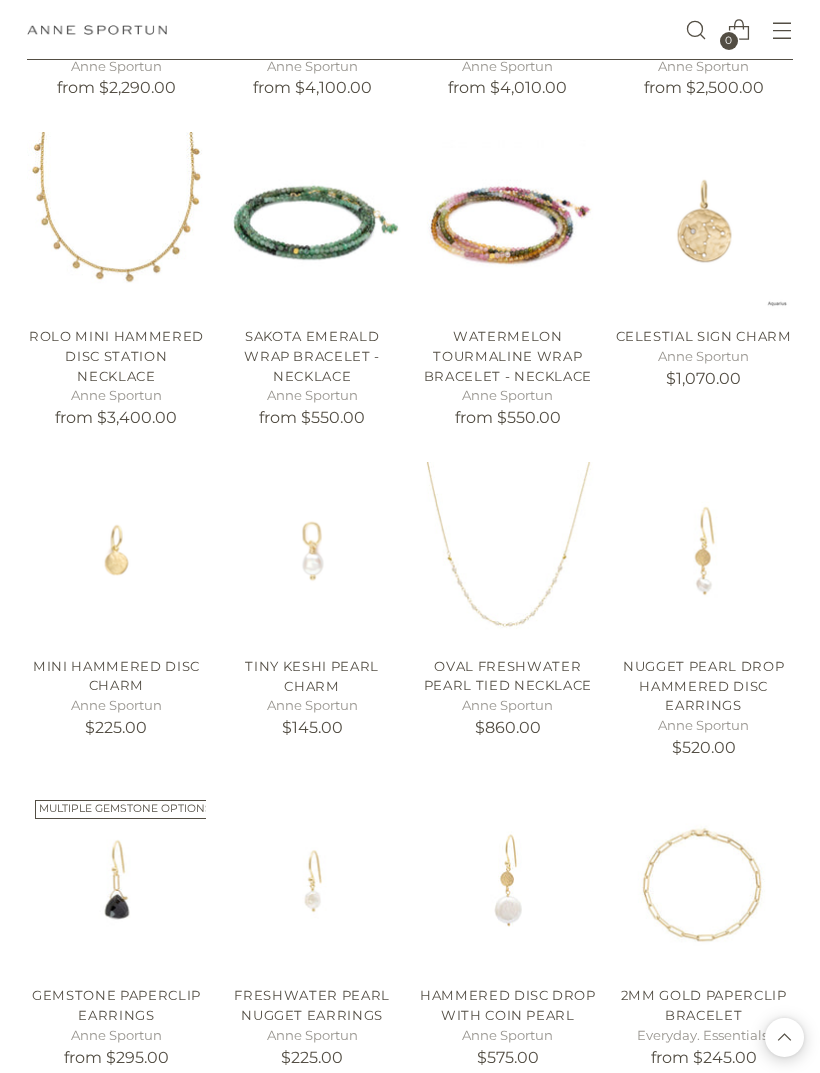 click at bounding box center [312, 551] 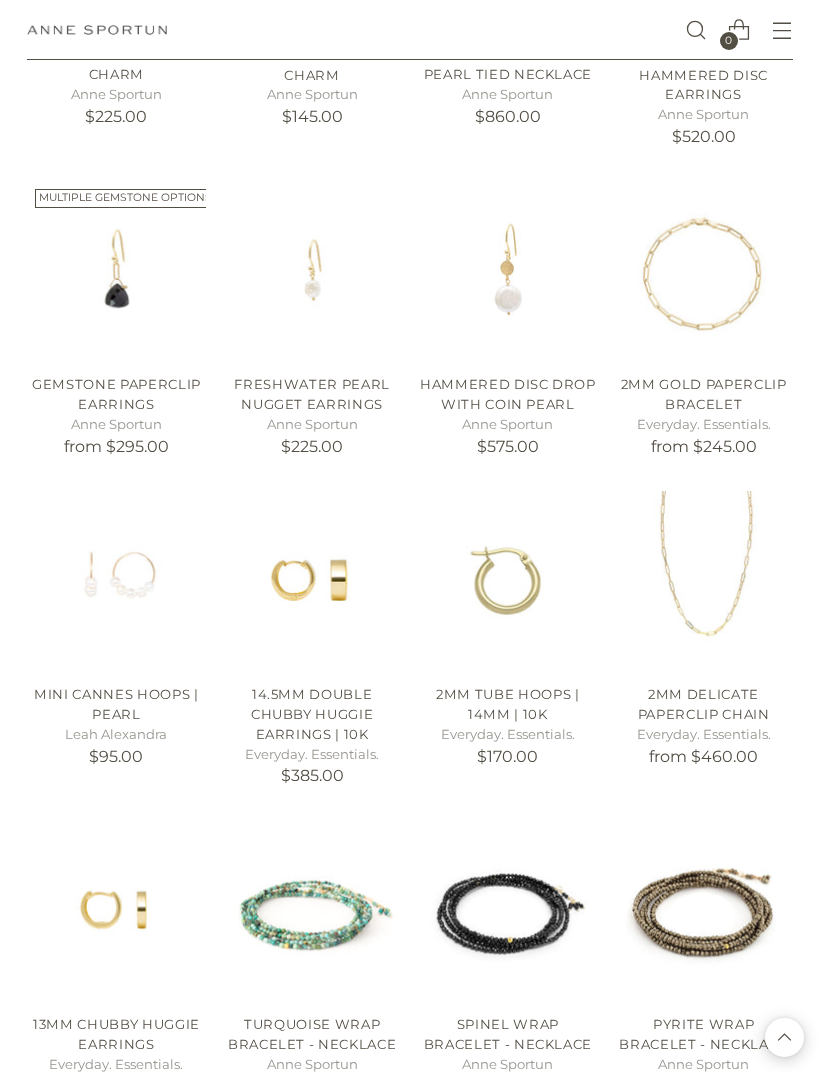 scroll, scrollTop: 4878, scrollLeft: 0, axis: vertical 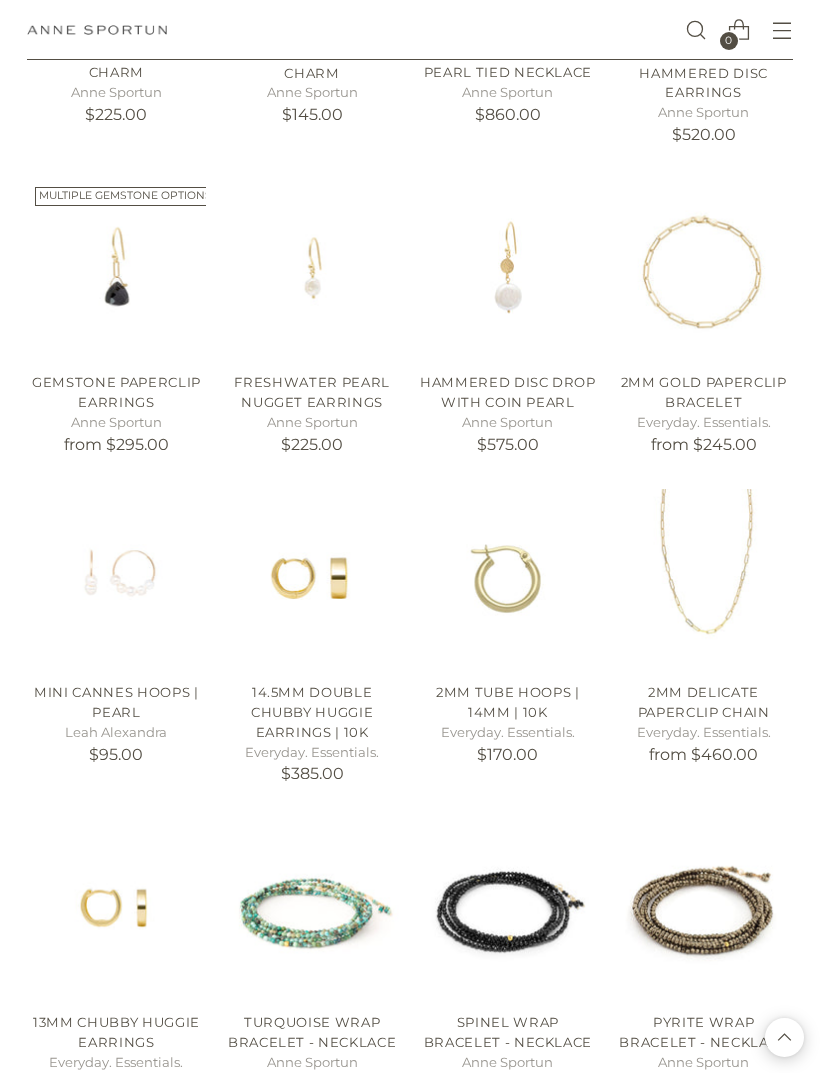 click on "Mini Cannes Hoops | Pearl" at bounding box center (116, 702) 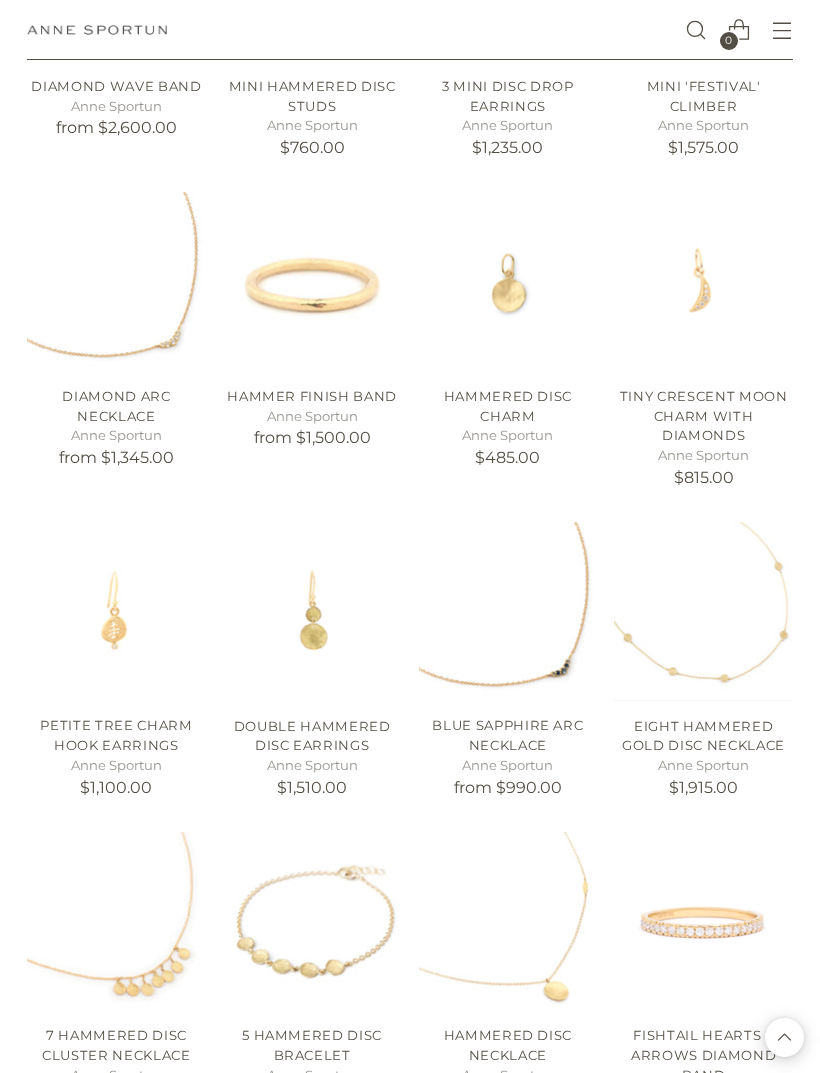 scroll, scrollTop: 7812, scrollLeft: 0, axis: vertical 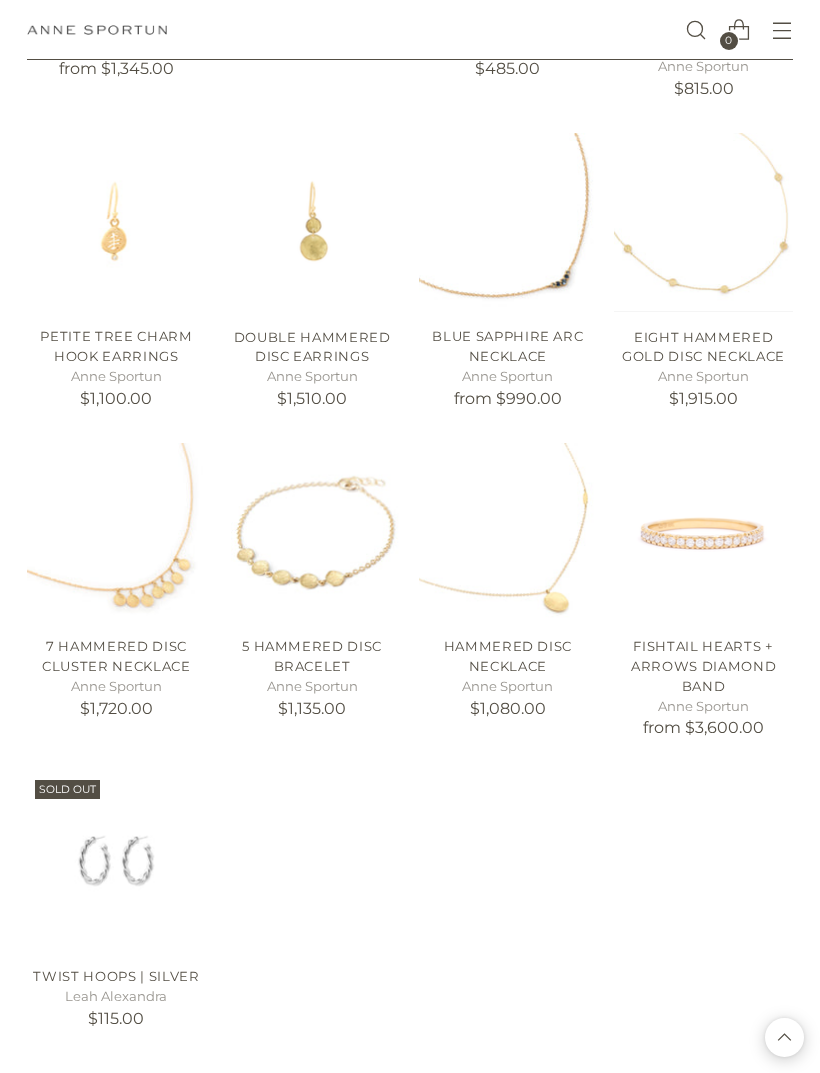 click on "Fishtail Hearts + Arrows Diamond Band" at bounding box center [703, 665] 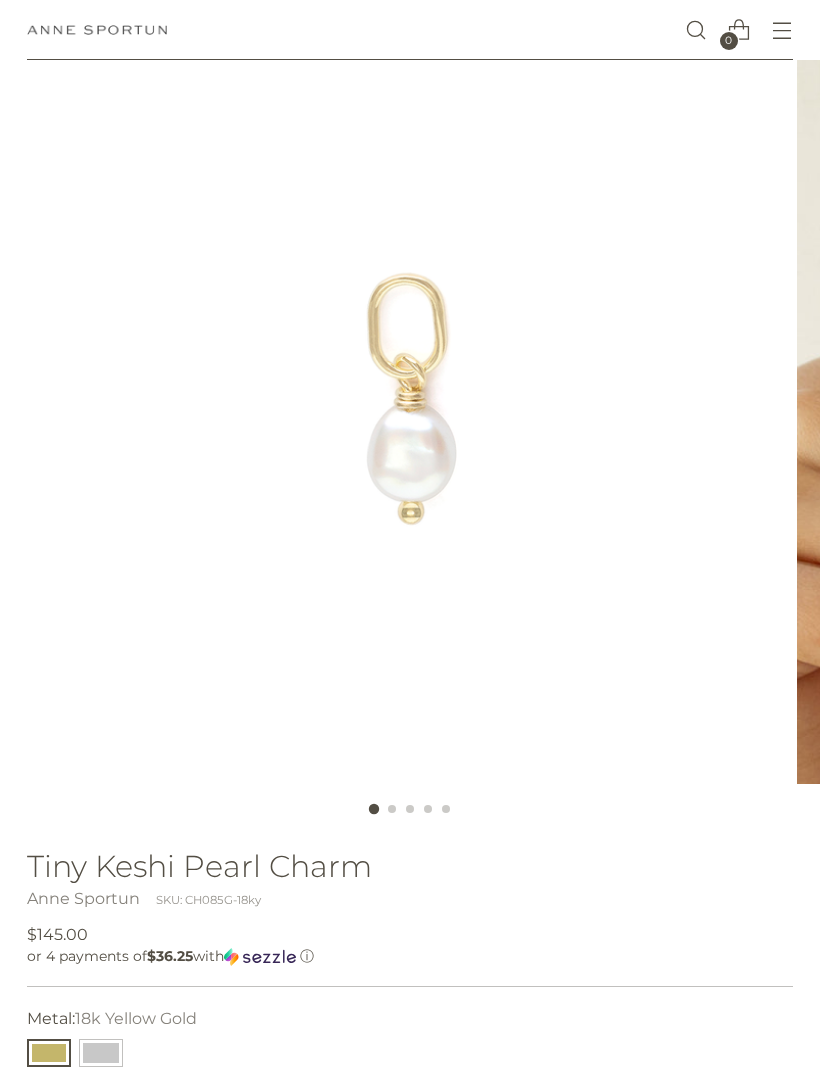scroll, scrollTop: 0, scrollLeft: 0, axis: both 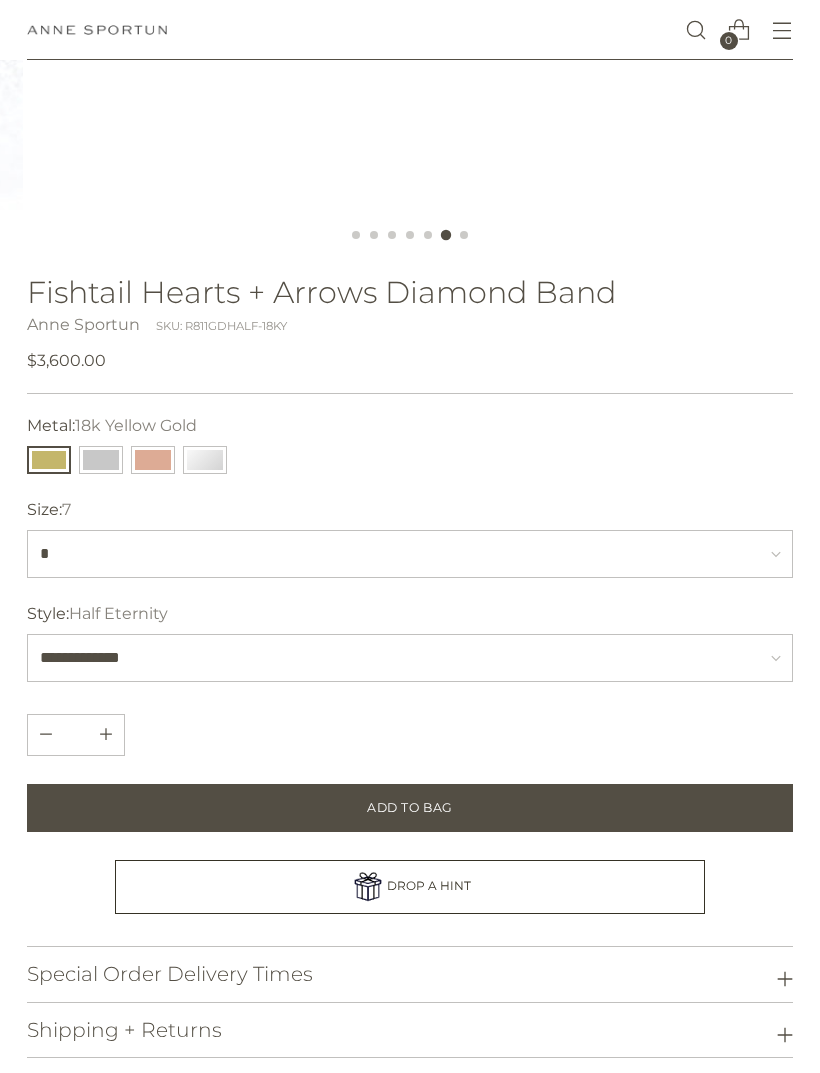 click 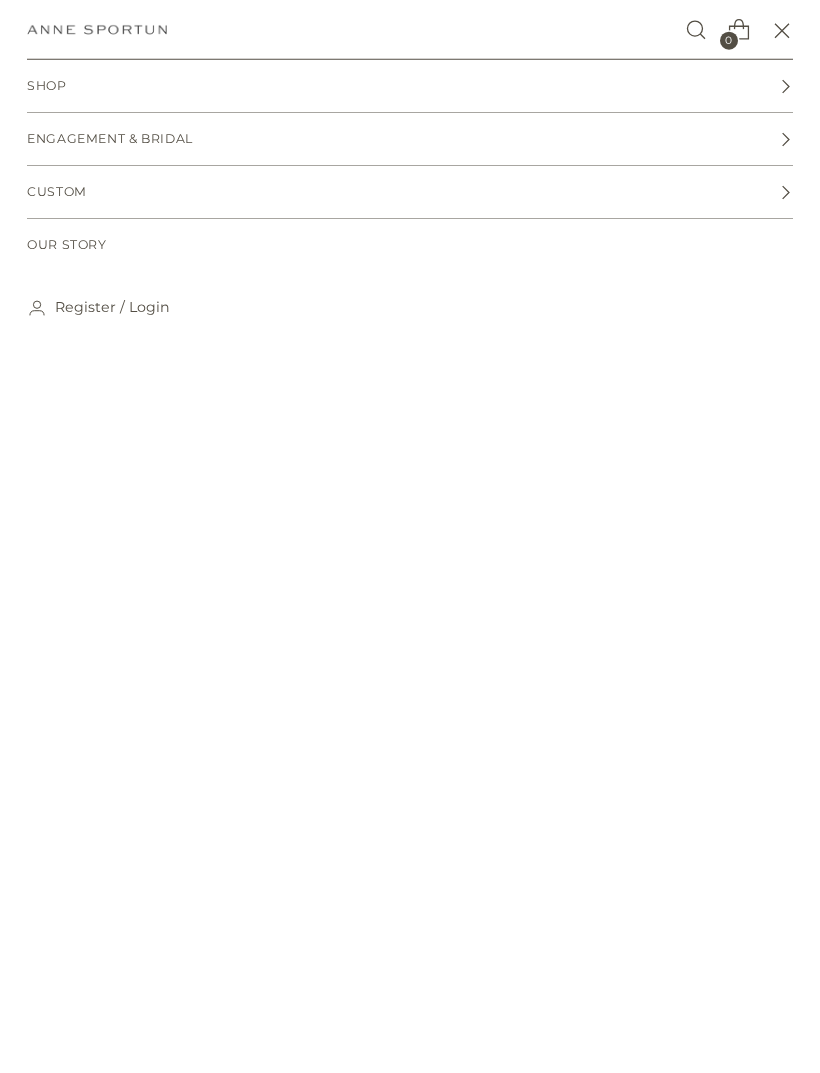 scroll, scrollTop: 0, scrollLeft: 0, axis: both 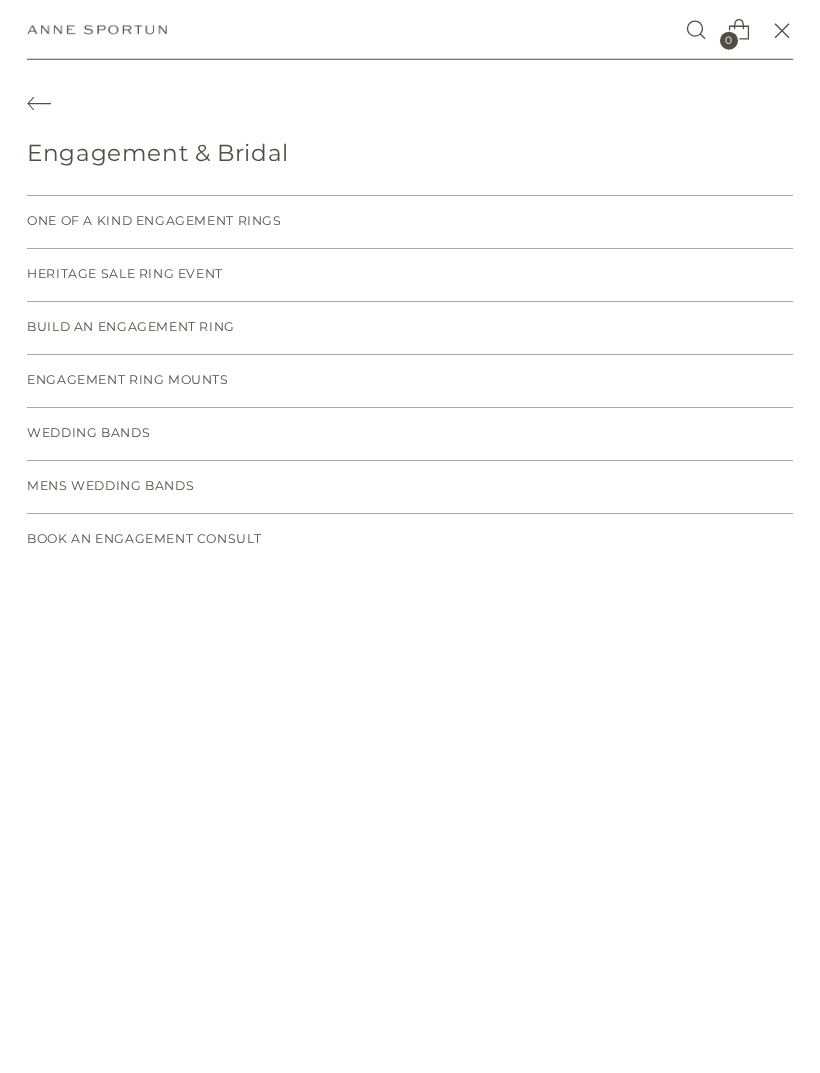 click on "One of a Kind Engagement Rings" at bounding box center (154, 221) 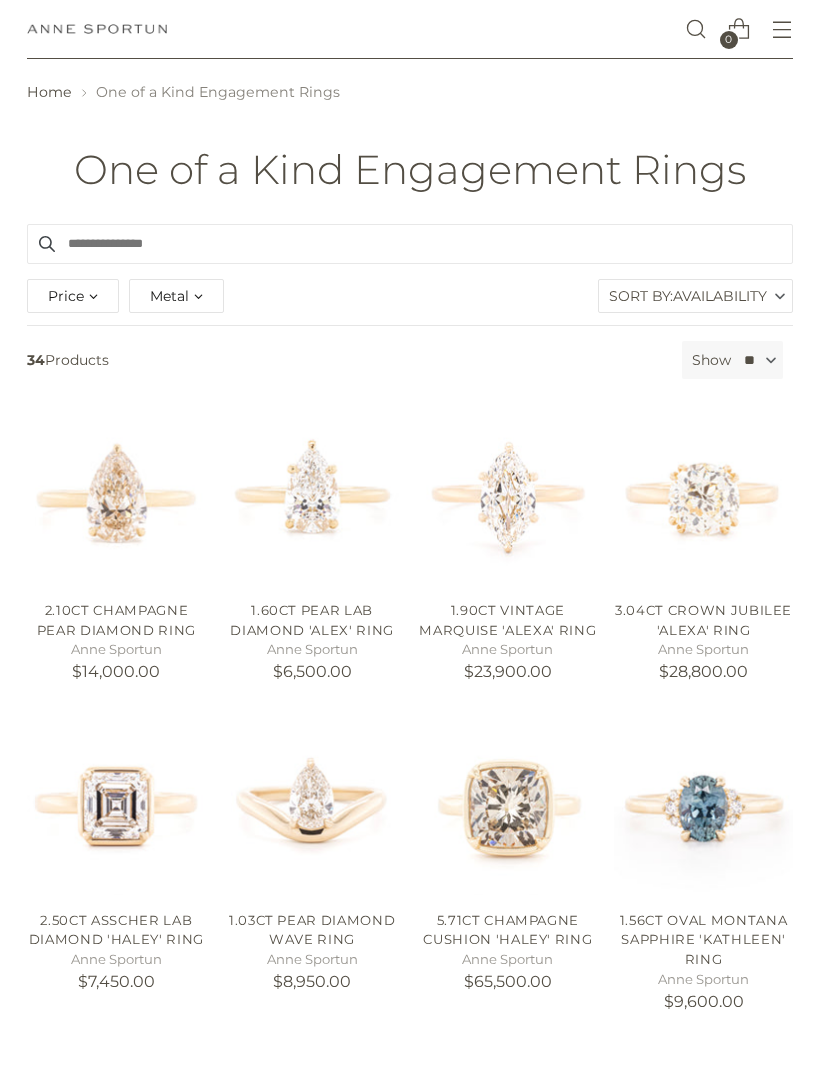 scroll, scrollTop: 55, scrollLeft: 0, axis: vertical 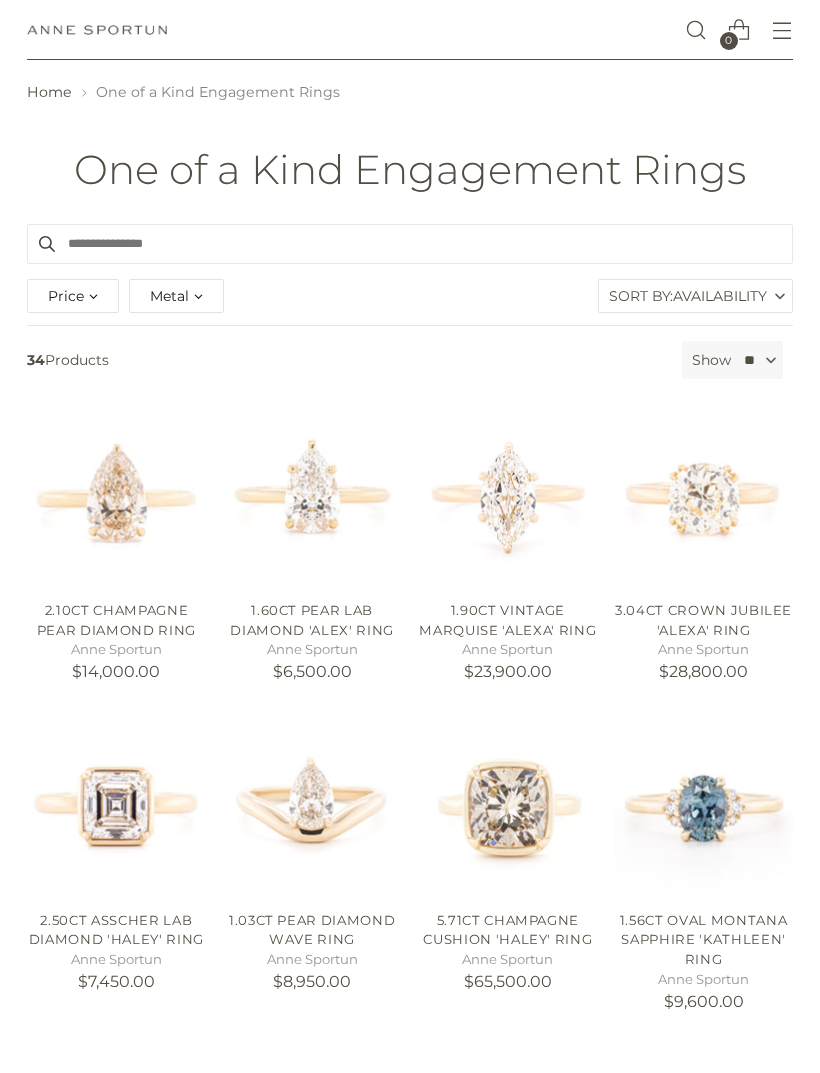 click on "2.50ct Asscher Lab Diamond 'Haley' Ring" at bounding box center (116, 930) 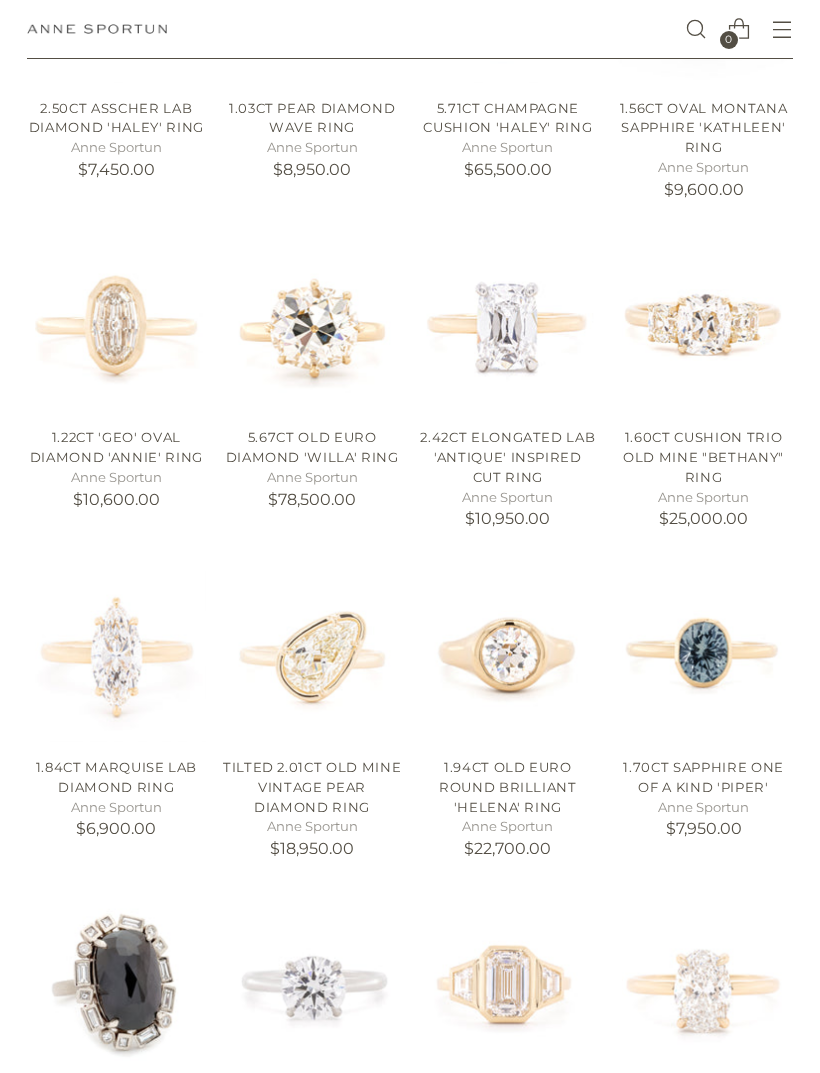 scroll, scrollTop: 867, scrollLeft: 0, axis: vertical 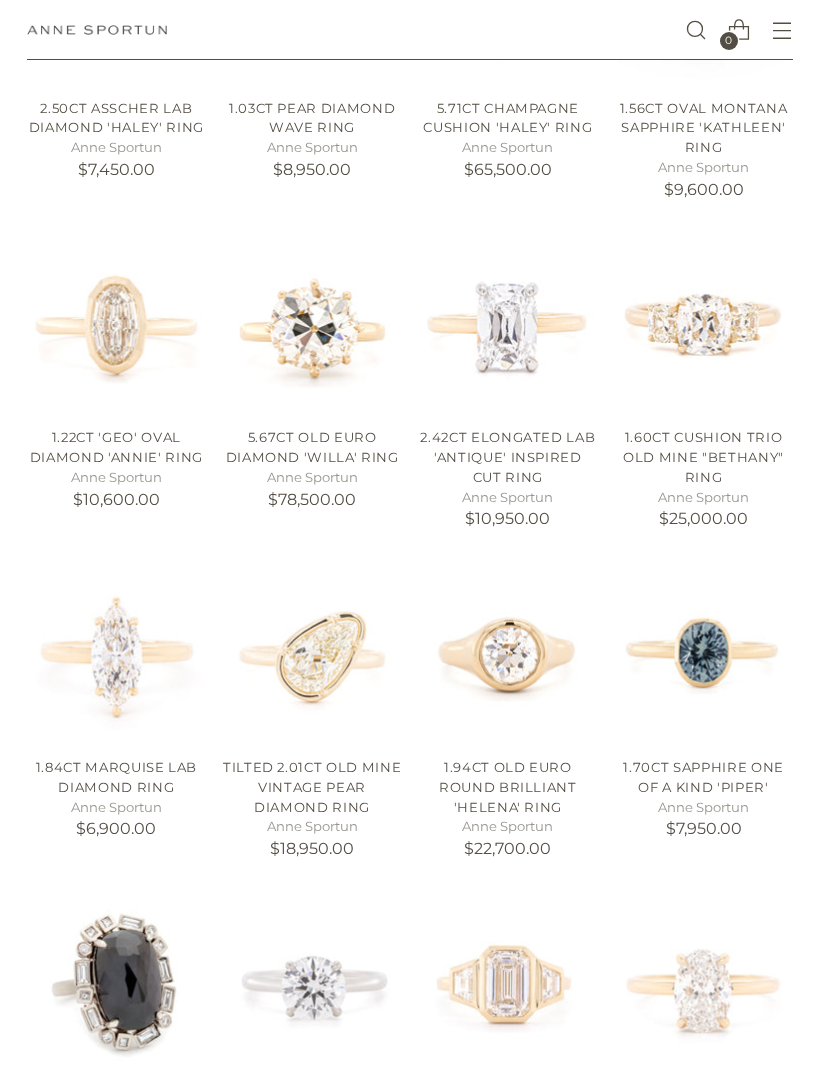 click on "1.84ct Marquise Lab Diamond Ring" at bounding box center (117, 777) 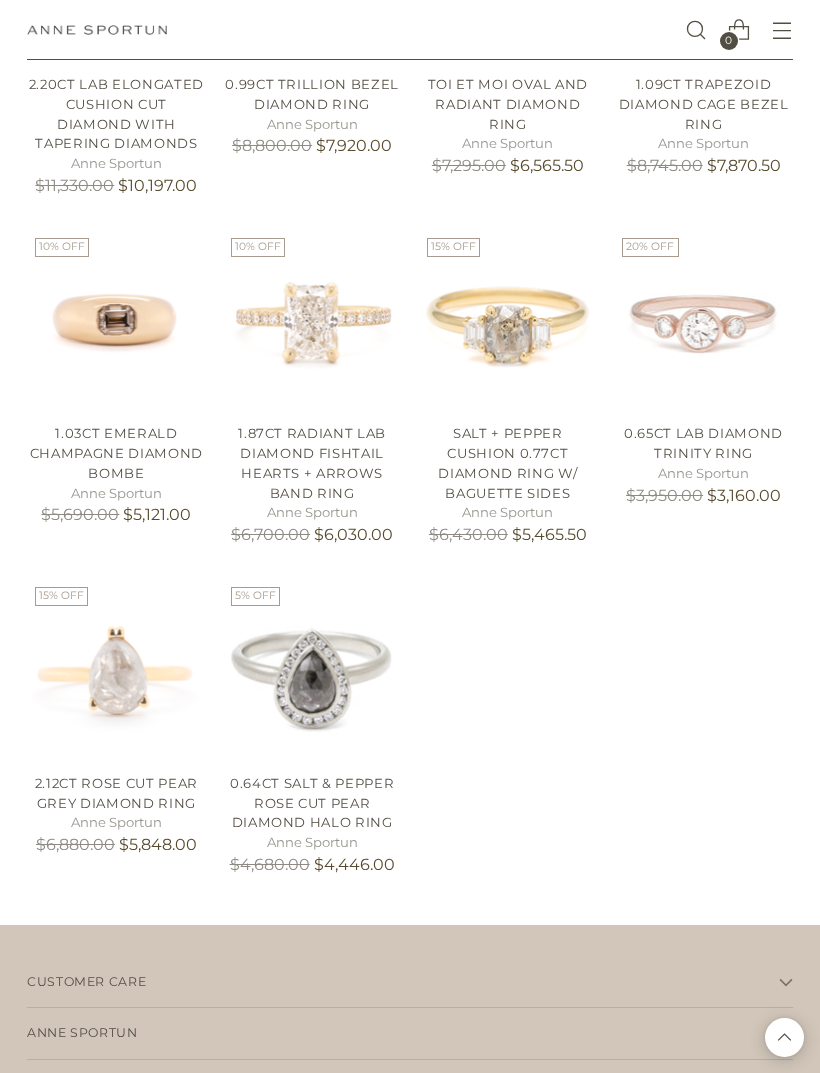scroll, scrollTop: 2578, scrollLeft: 0, axis: vertical 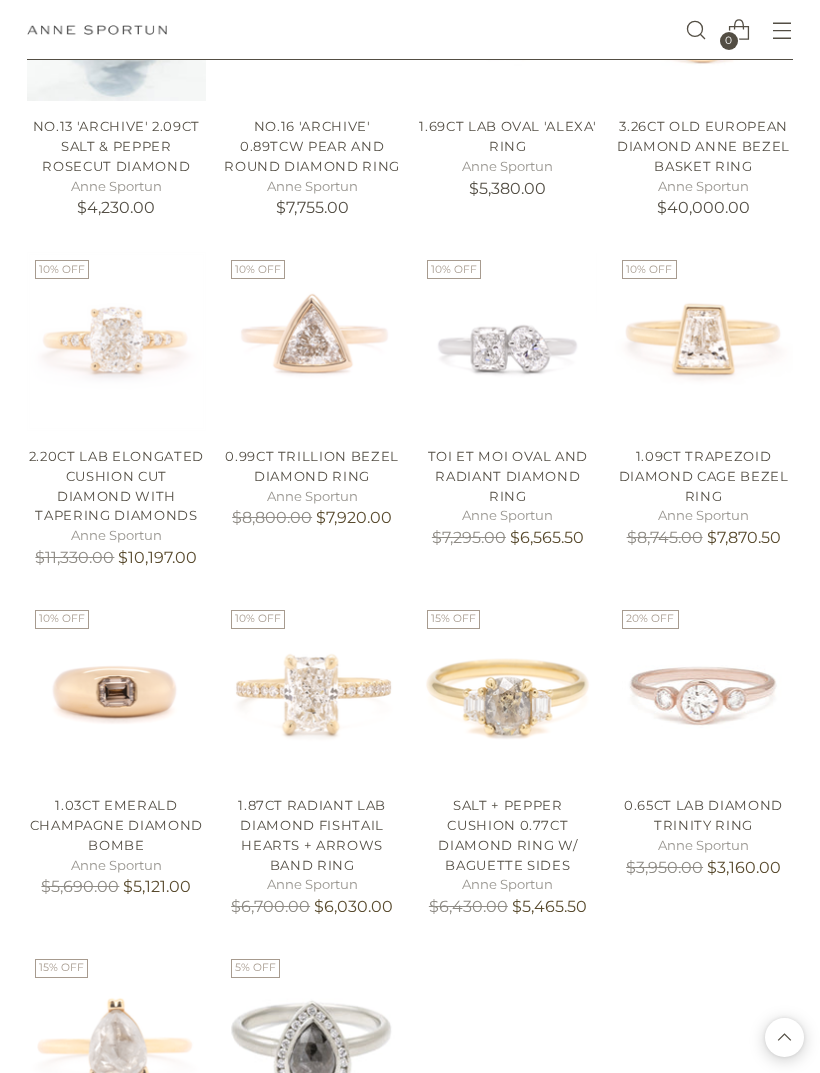 click at bounding box center (312, 691) 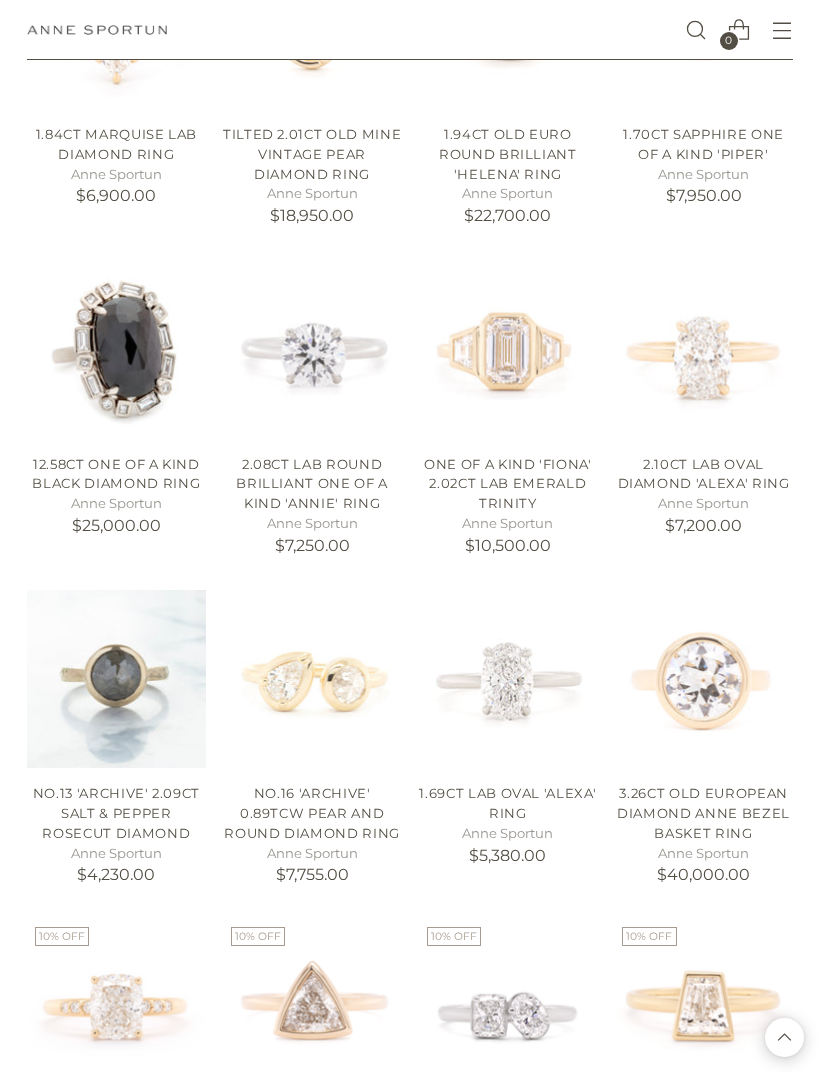 scroll, scrollTop: 1499, scrollLeft: 0, axis: vertical 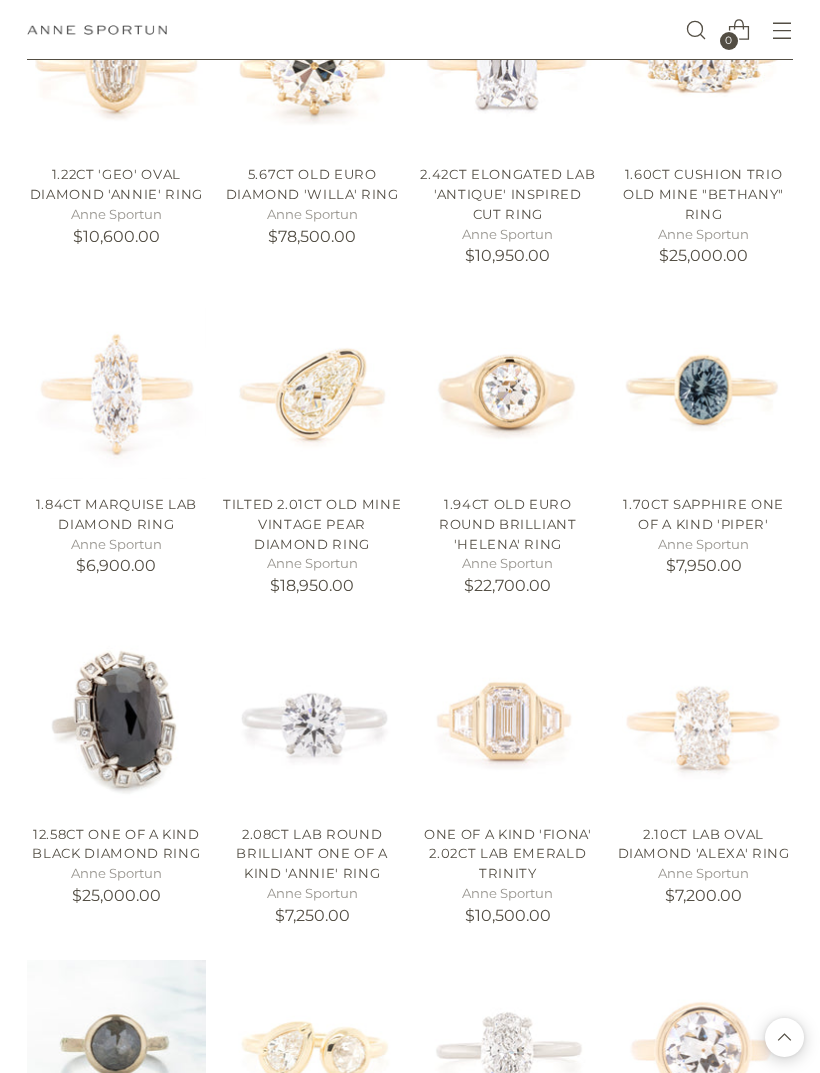 click at bounding box center [703, 719] 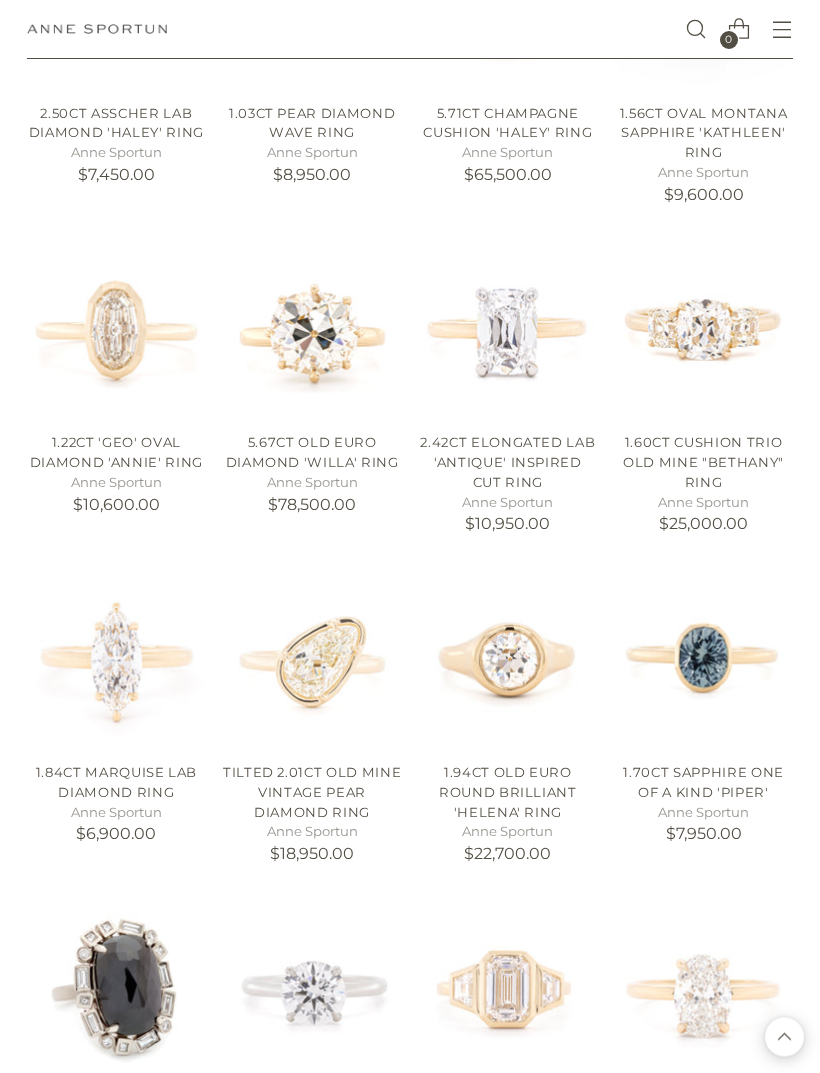 scroll, scrollTop: 862, scrollLeft: 0, axis: vertical 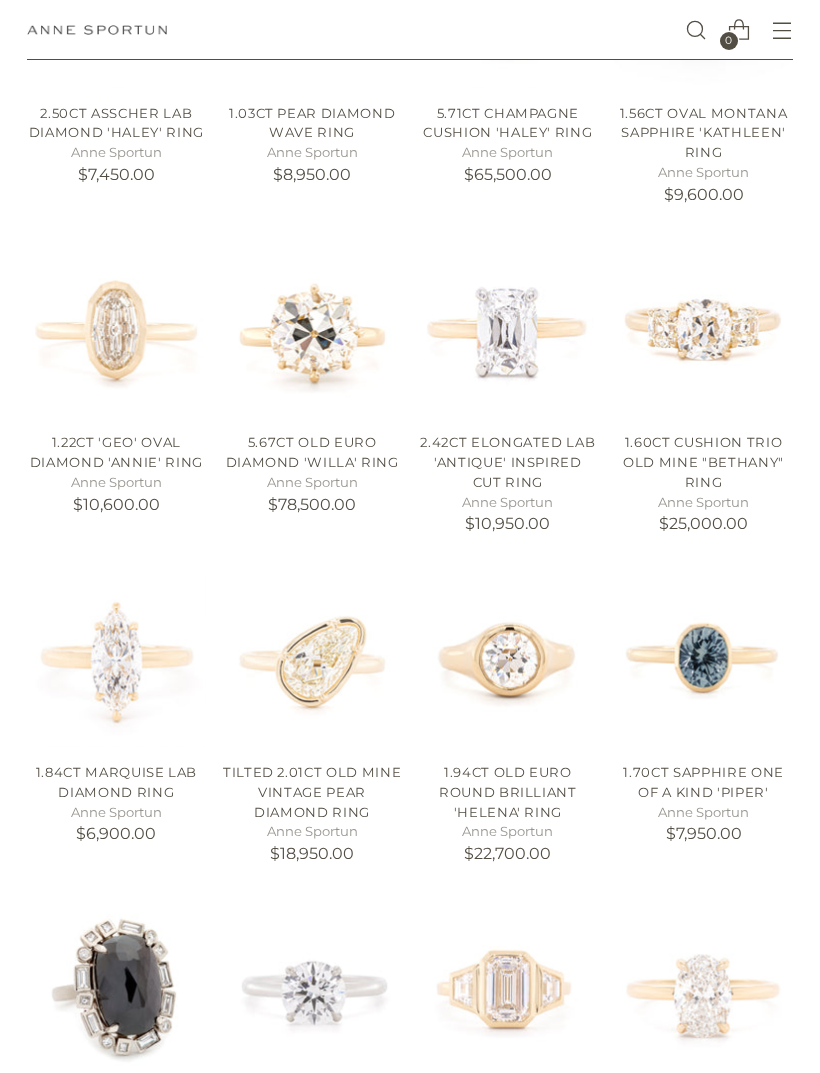 click at bounding box center [116, 657] 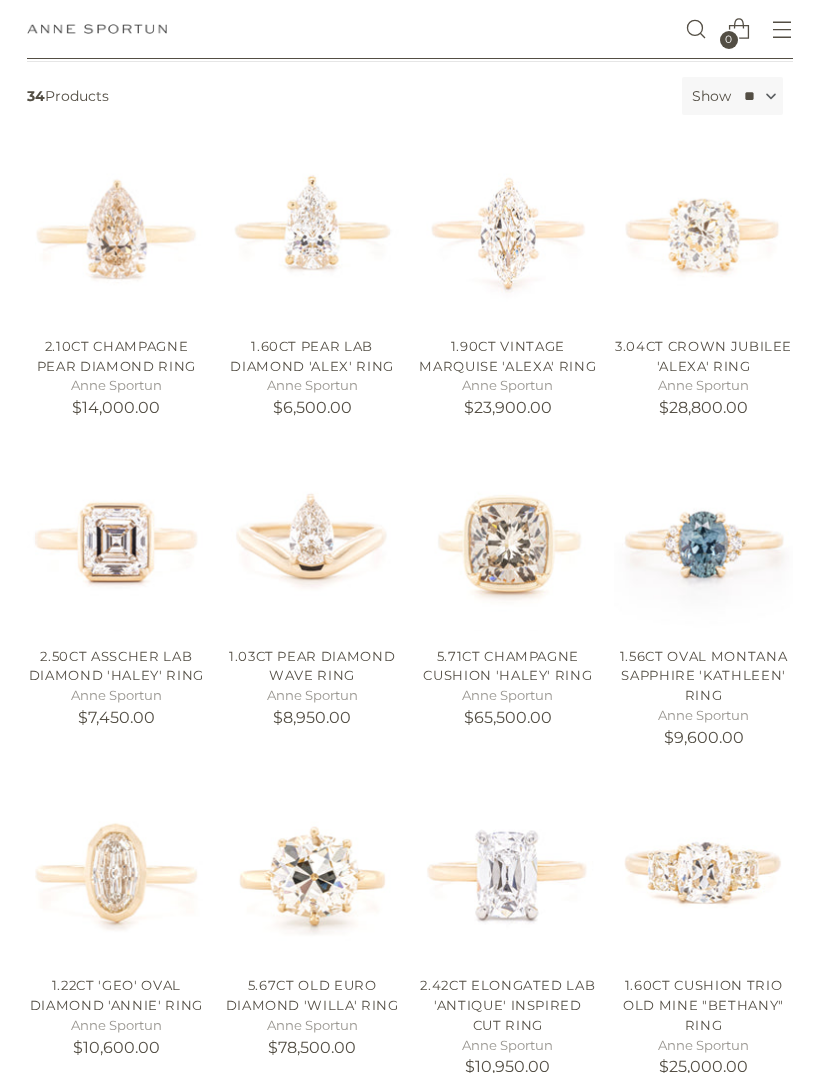 scroll, scrollTop: 313, scrollLeft: 0, axis: vertical 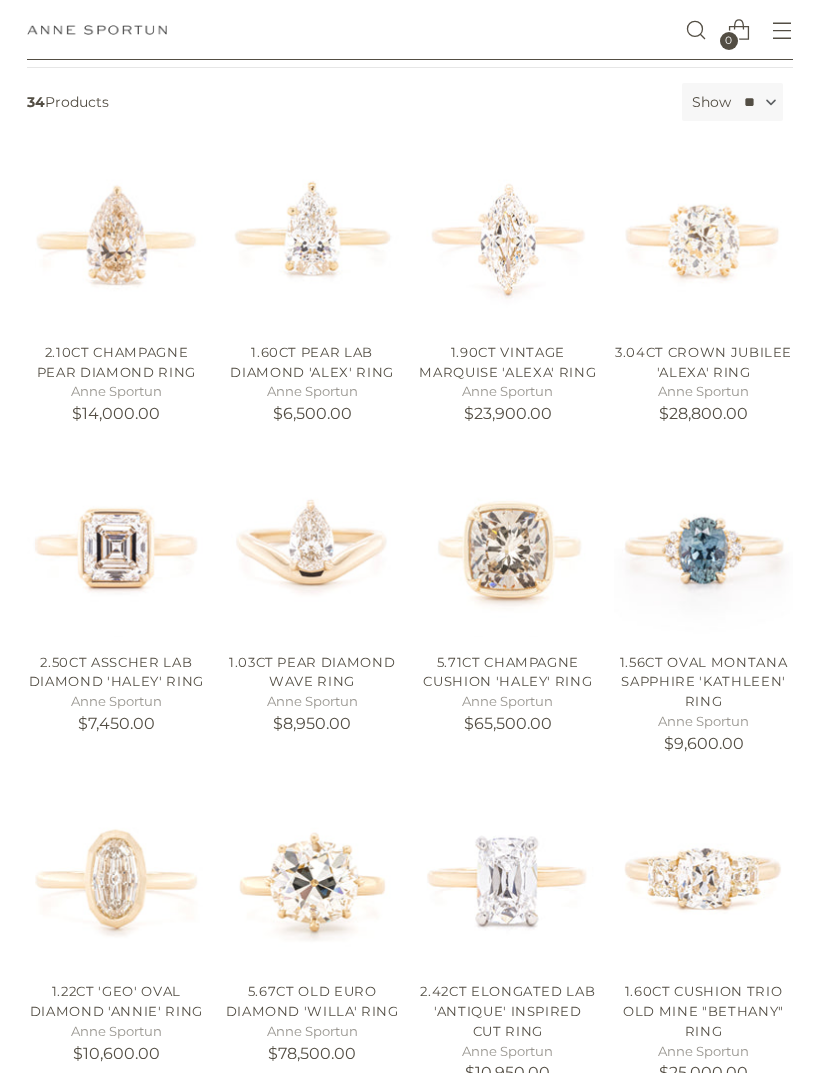 click at bounding box center [508, 547] 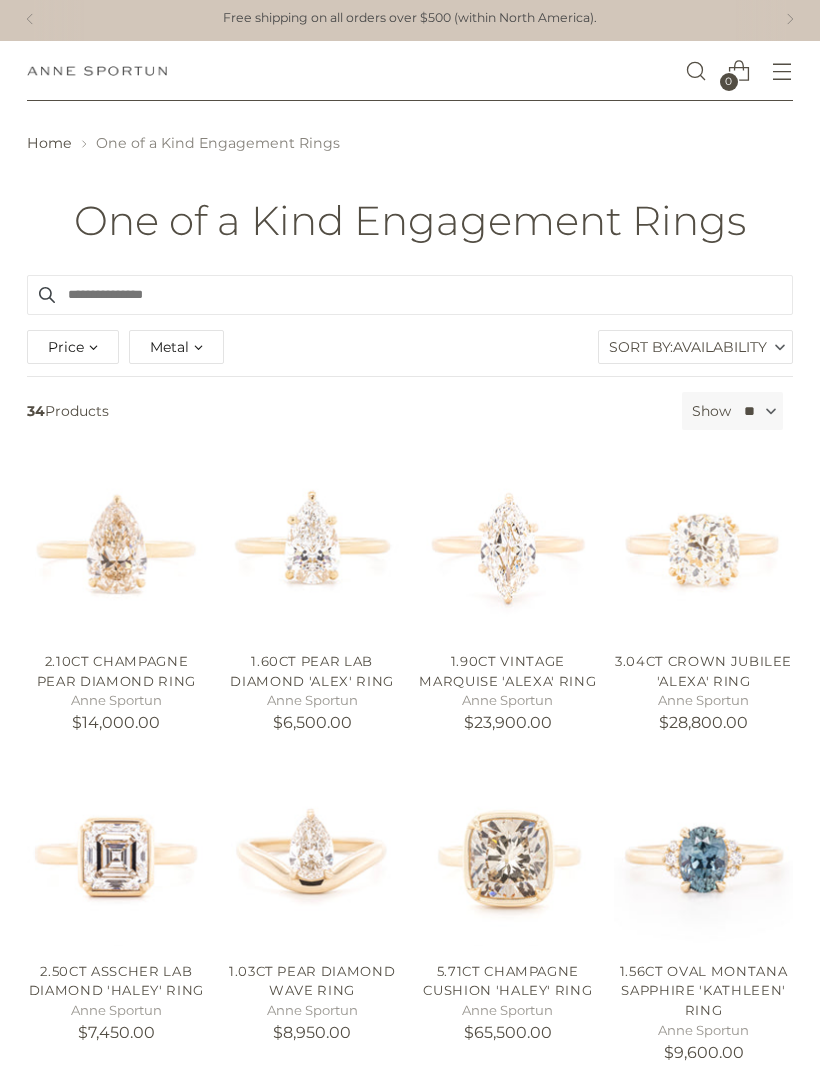 scroll, scrollTop: 0, scrollLeft: 0, axis: both 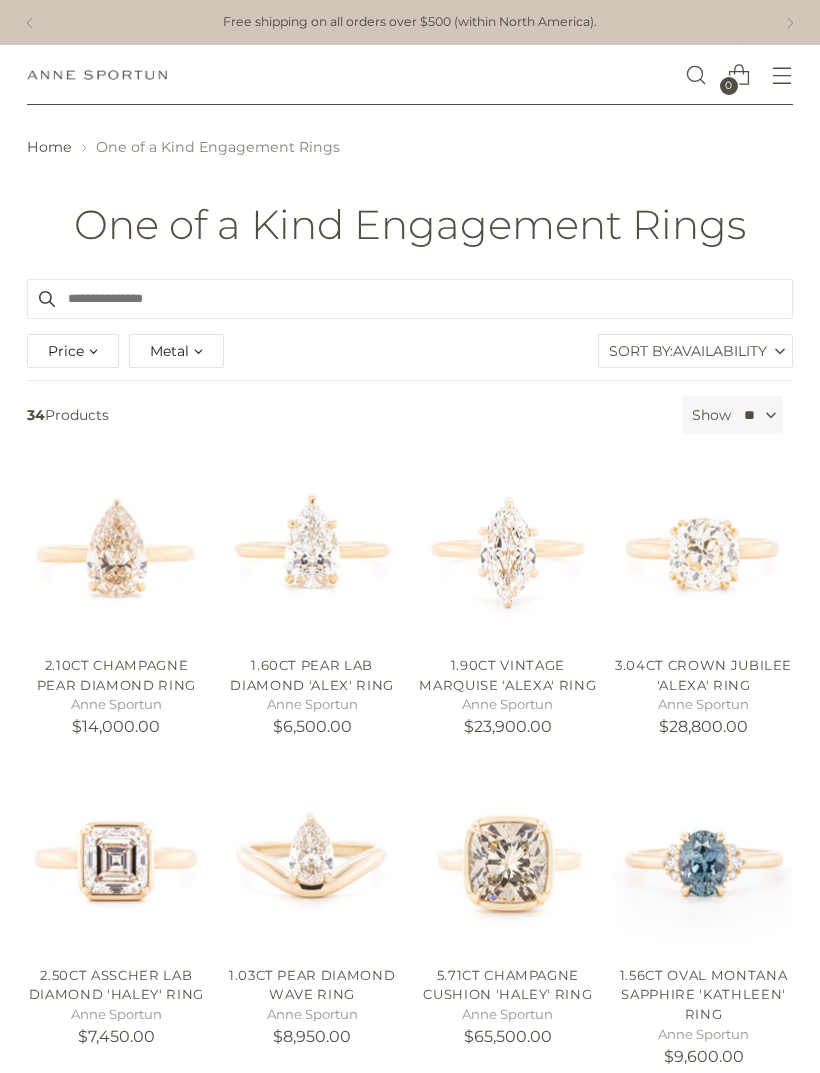click 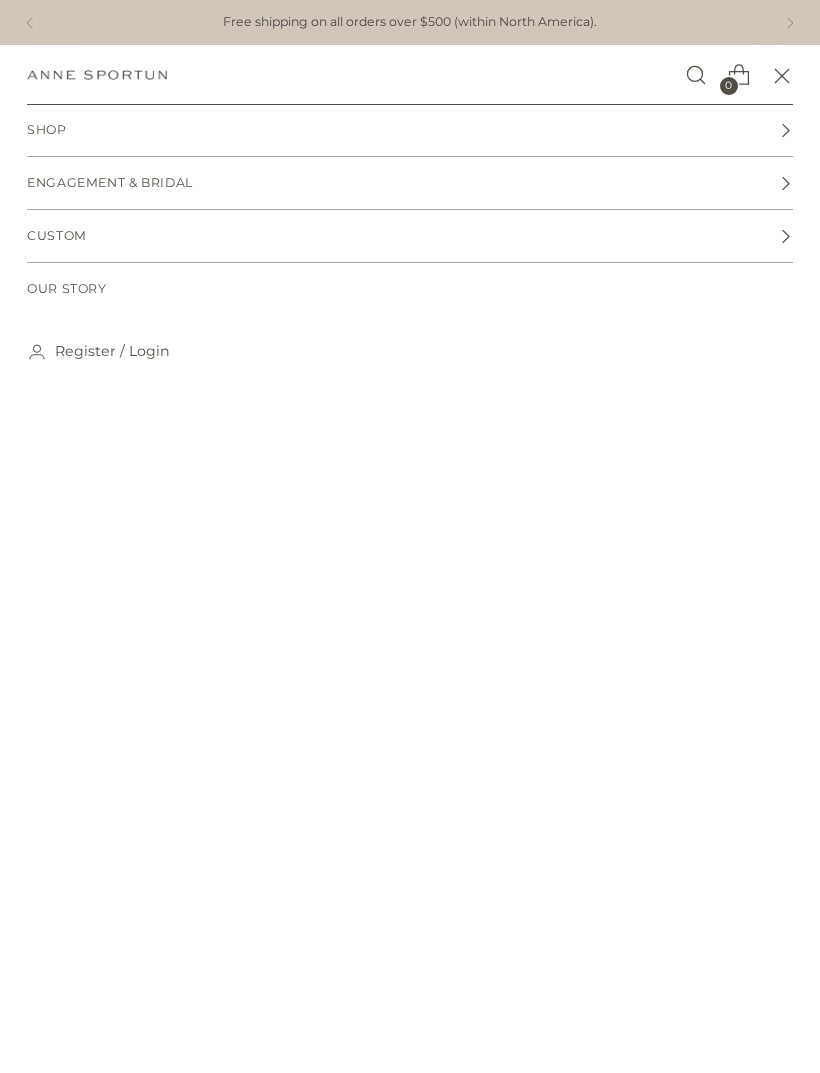 click 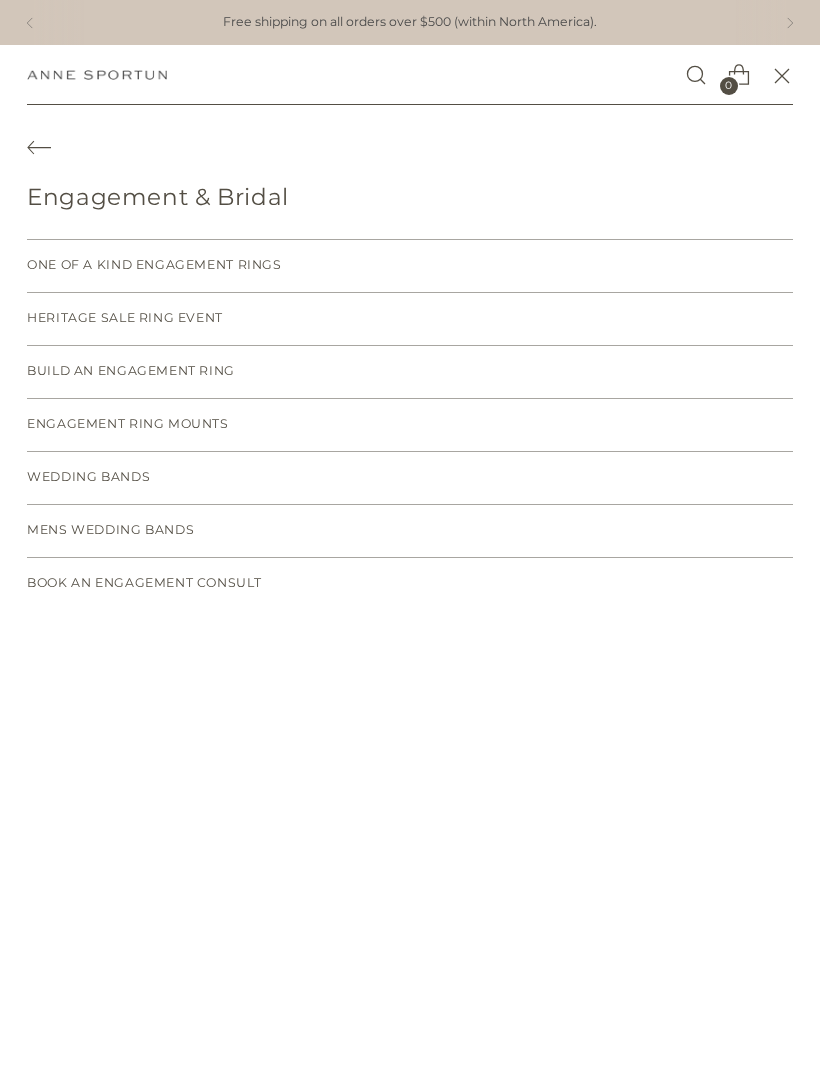 click on "Mens Wedding Bands" at bounding box center (410, 531) 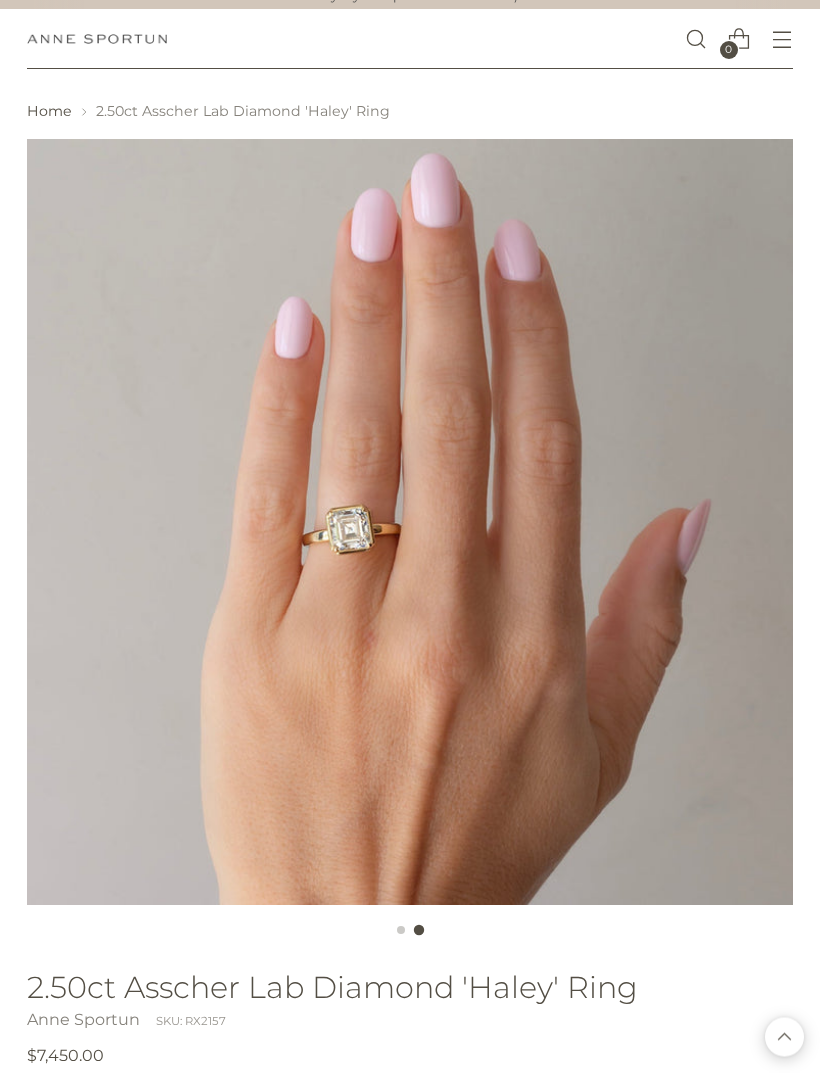 scroll, scrollTop: 0, scrollLeft: 0, axis: both 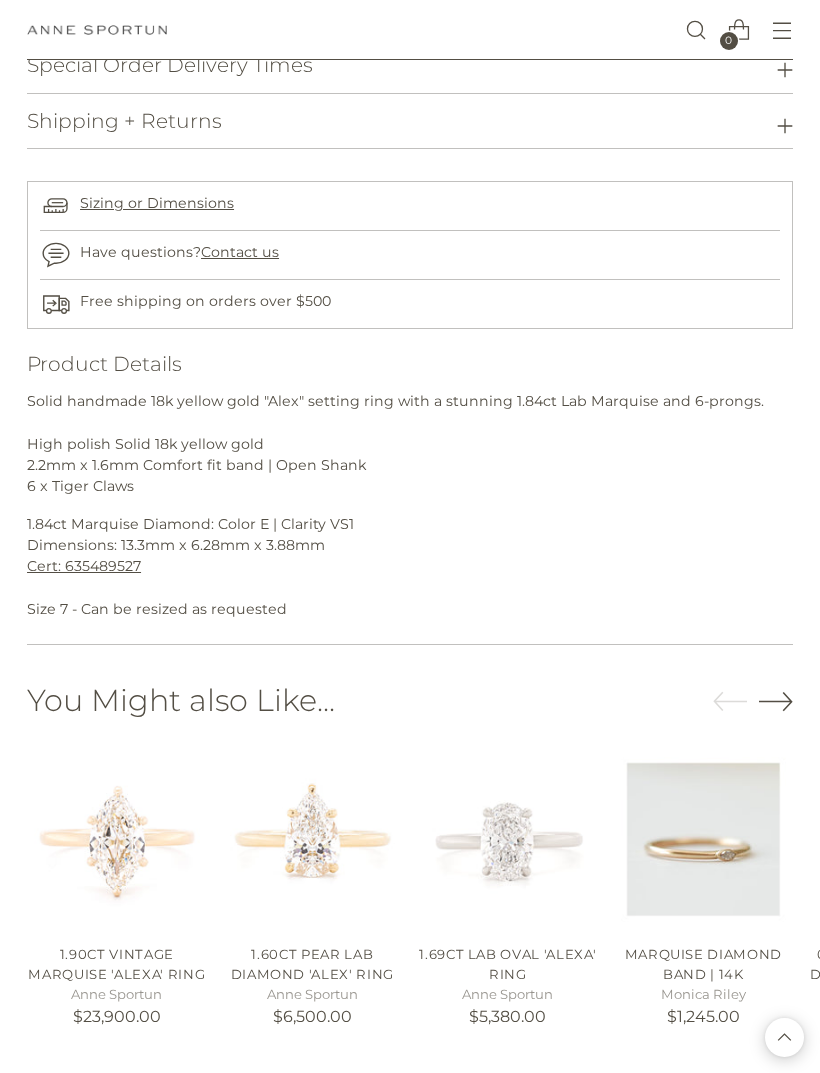click on "1.90ct Vintage Marquise 'Alexa' Ring" at bounding box center [116, 964] 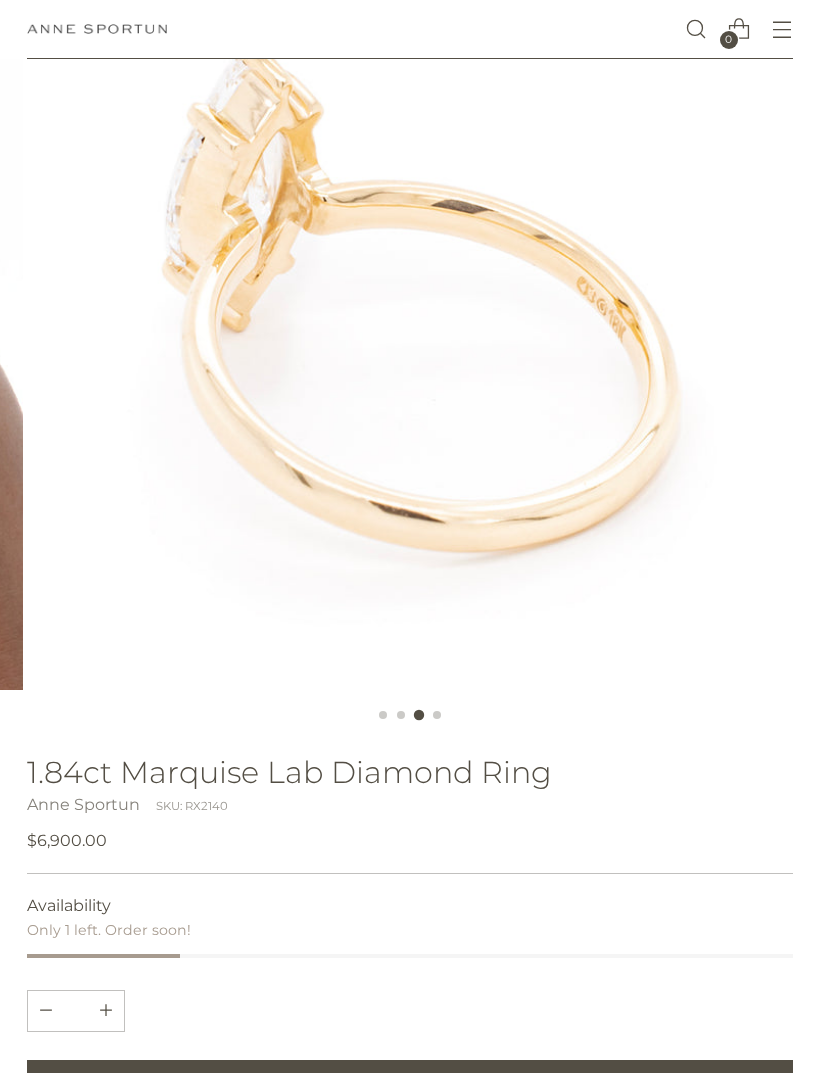 scroll, scrollTop: 251, scrollLeft: 0, axis: vertical 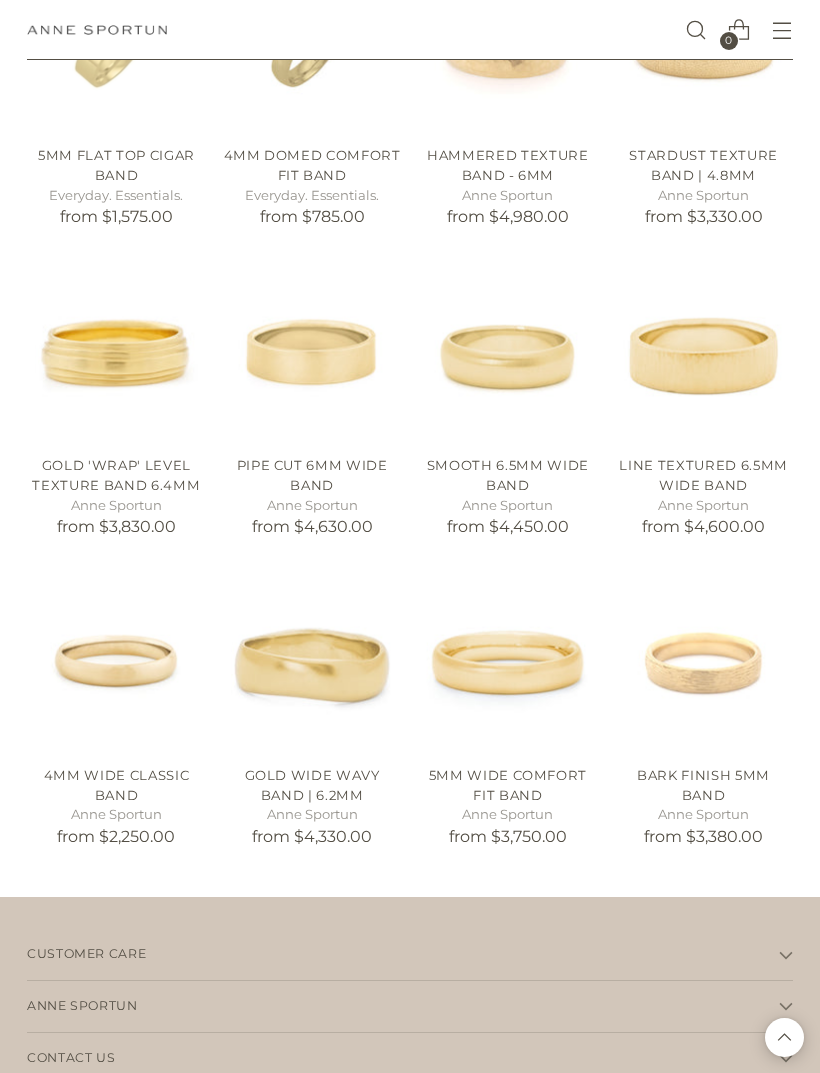 click at bounding box center [508, 660] 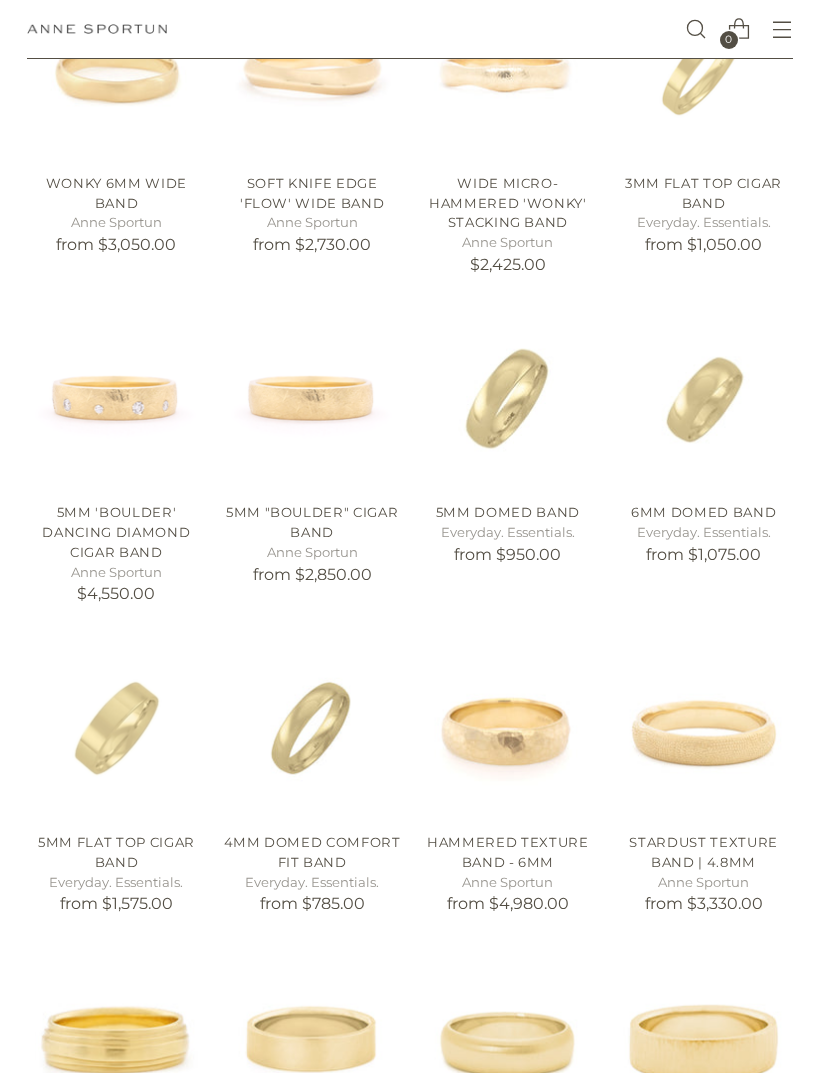 scroll, scrollTop: 482, scrollLeft: 0, axis: vertical 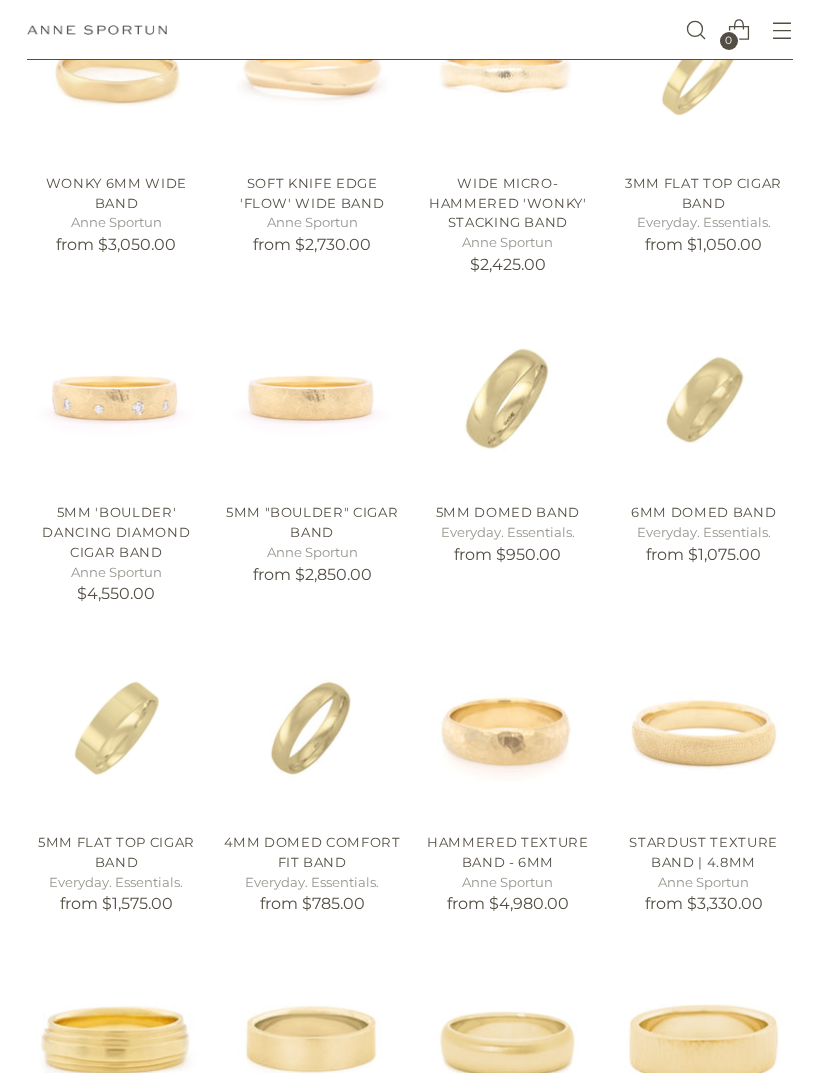 click at bounding box center (312, 727) 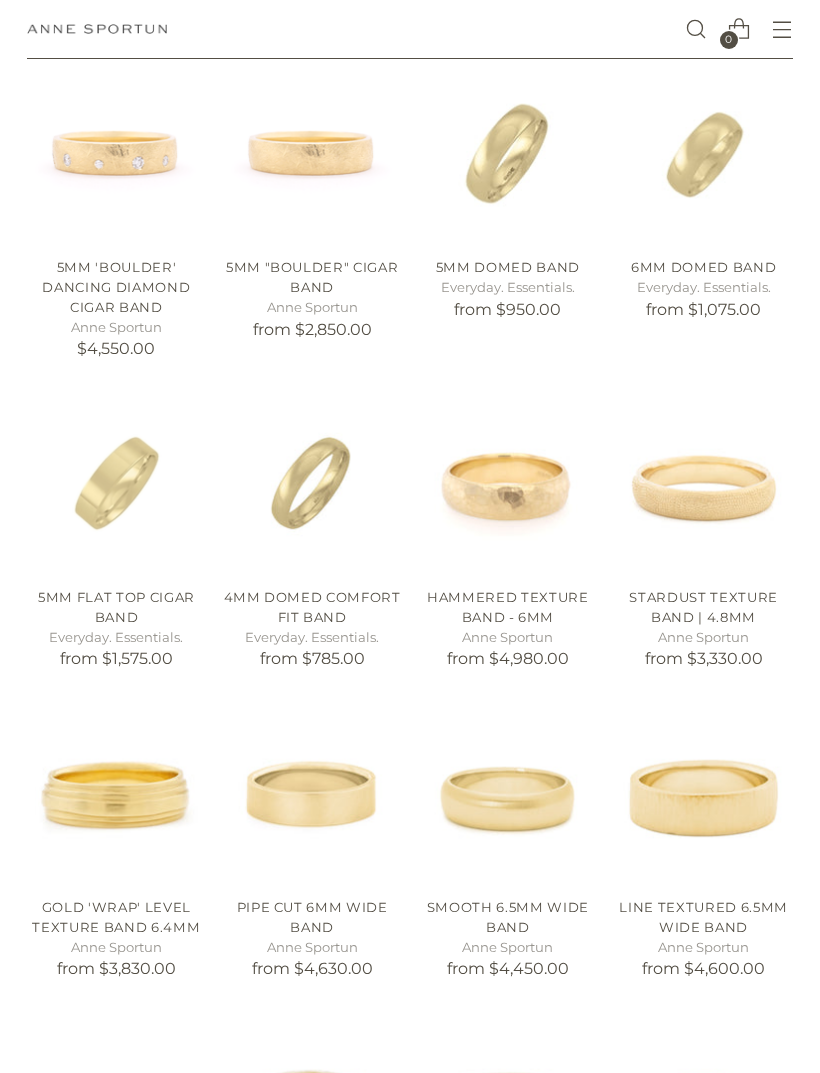 scroll, scrollTop: 727, scrollLeft: 0, axis: vertical 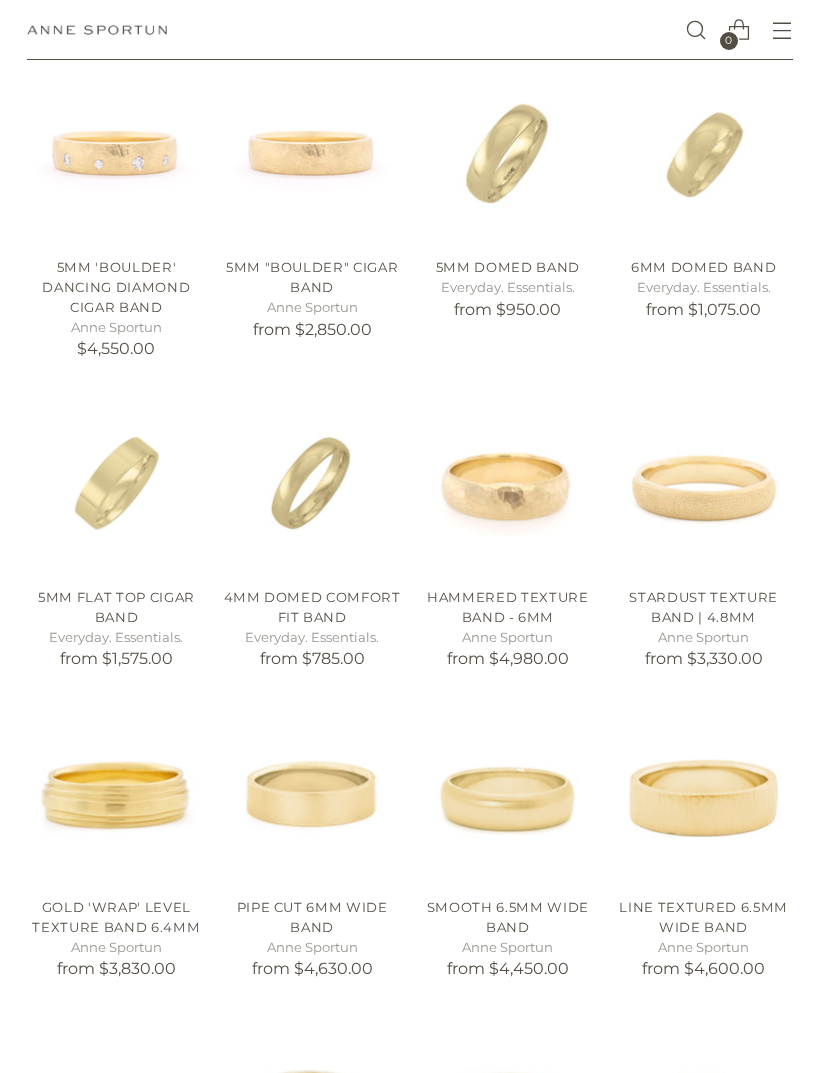 click at bounding box center [312, 482] 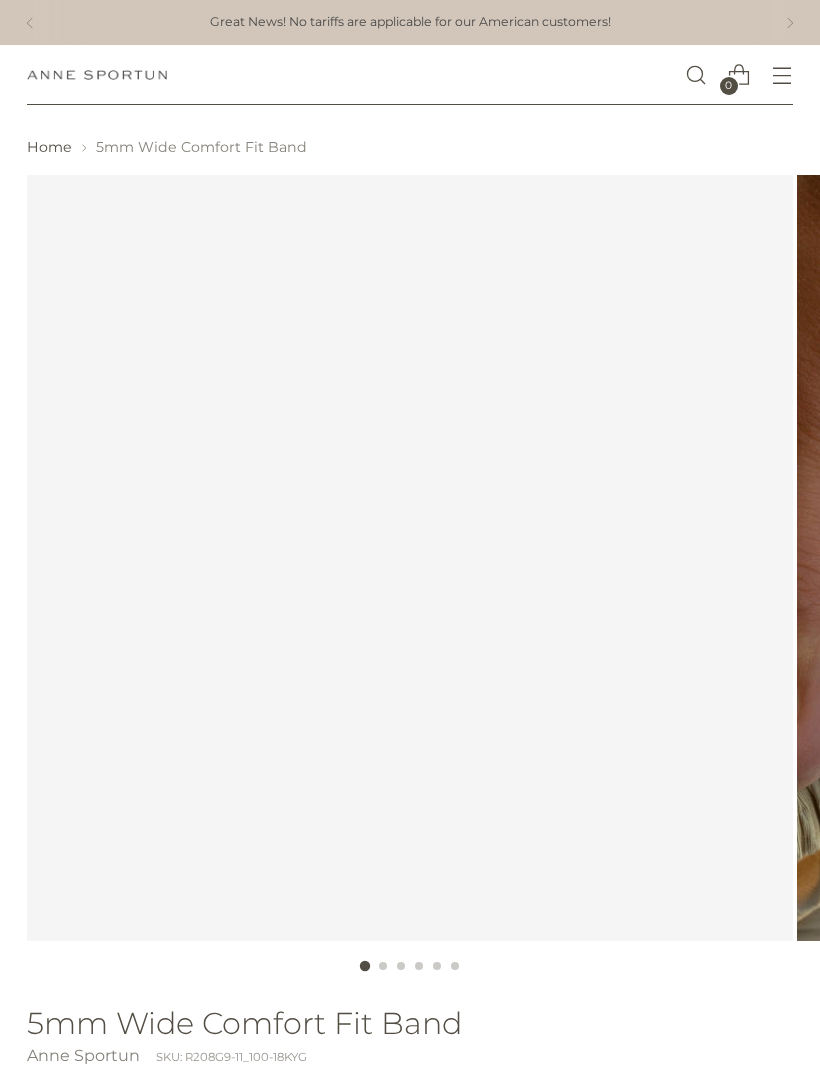 scroll, scrollTop: 0, scrollLeft: 0, axis: both 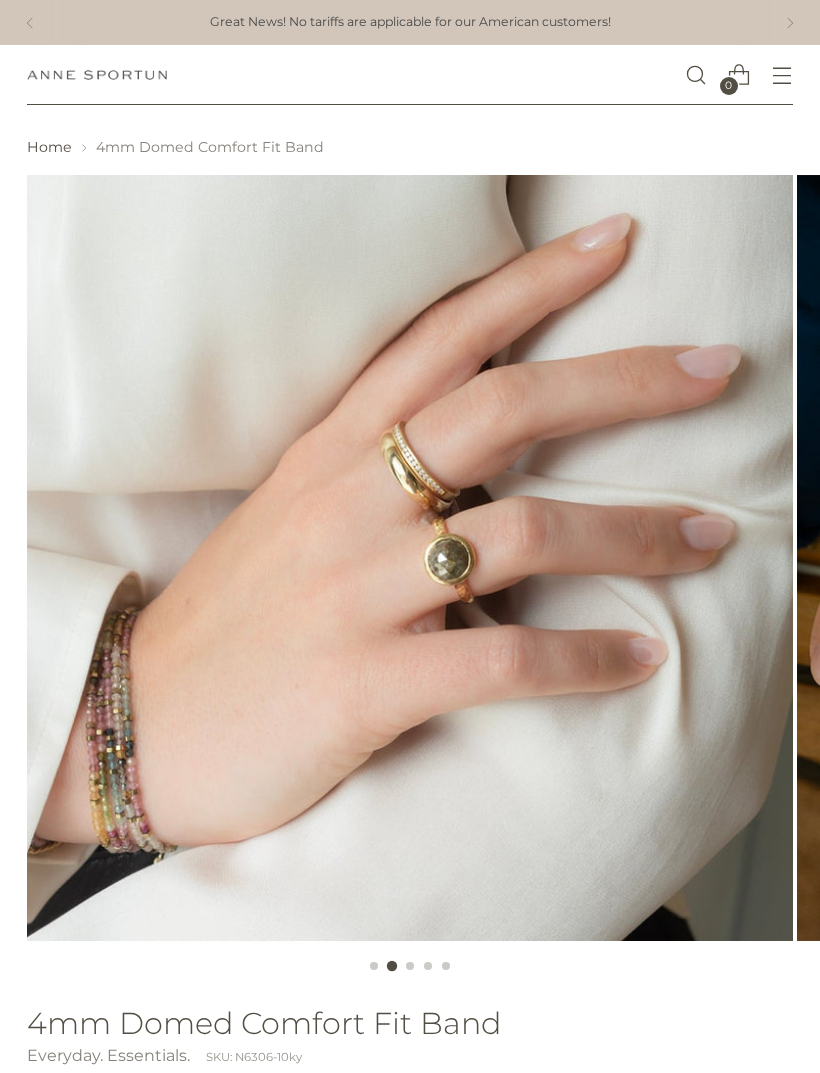 click 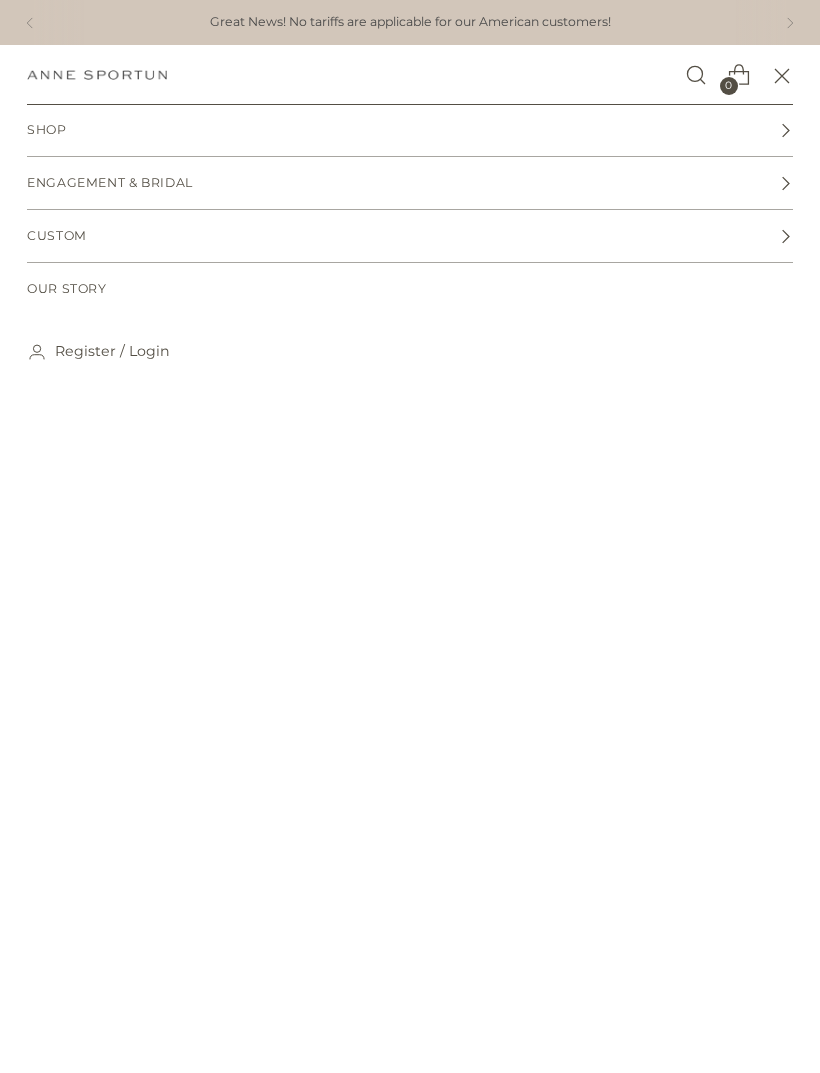 click on "Engagement & Bridal" at bounding box center (410, 183) 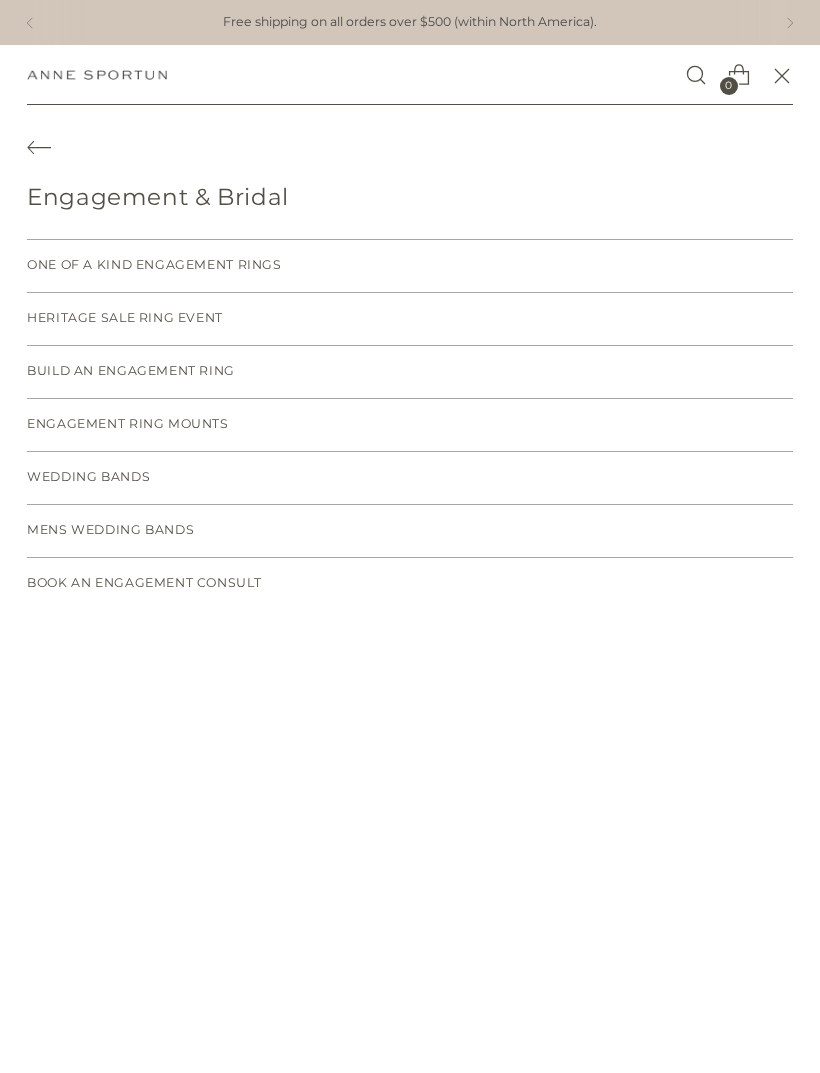 click on "Wedding Bands" at bounding box center [410, 478] 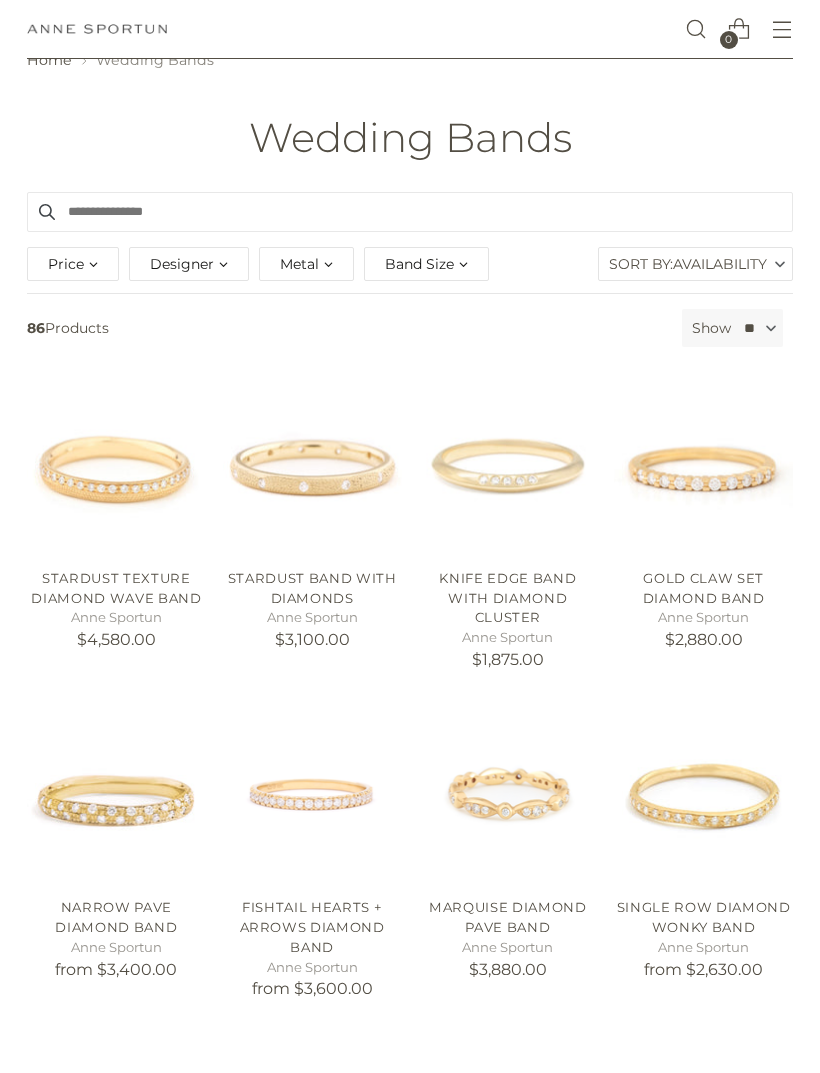 scroll, scrollTop: 87, scrollLeft: 0, axis: vertical 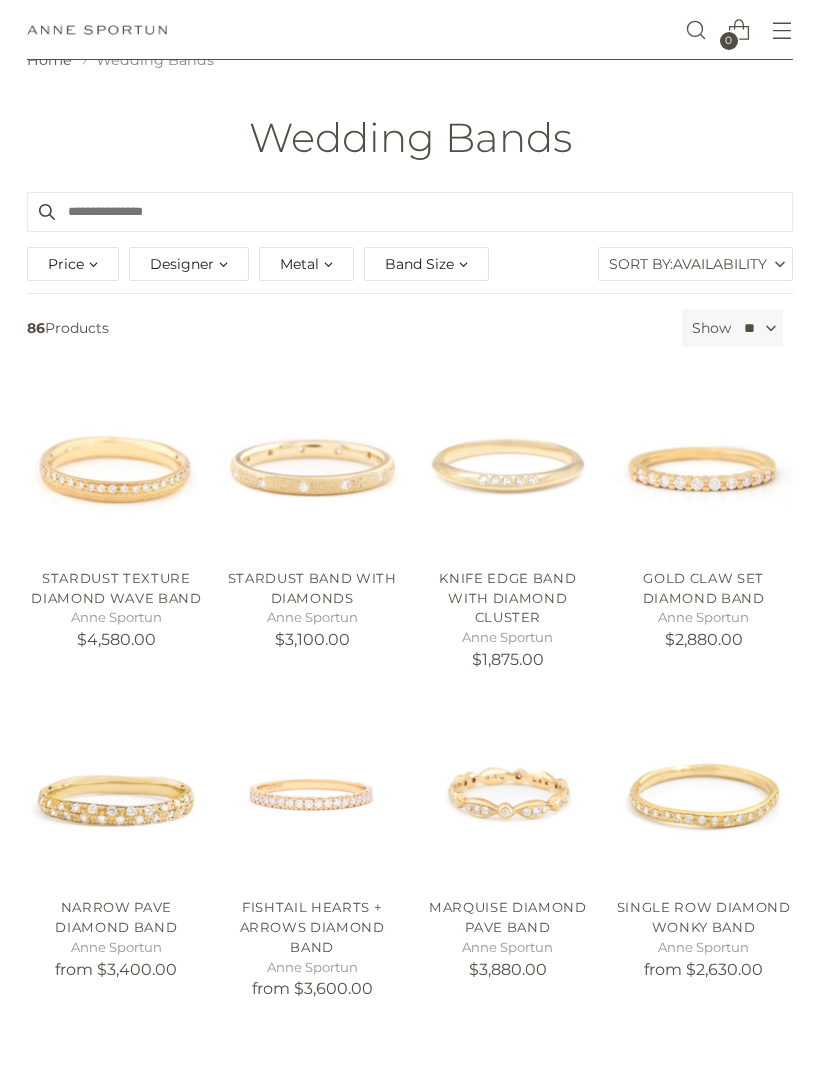 click at bounding box center (703, 463) 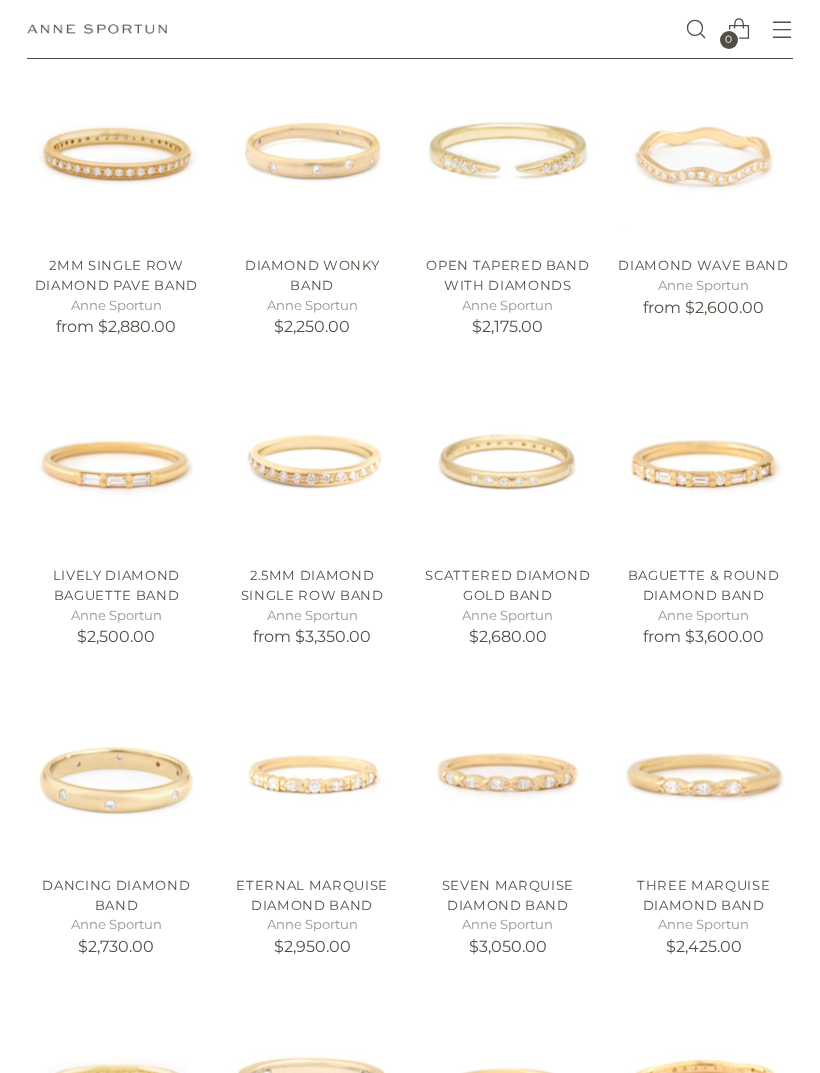 scroll, scrollTop: 1059, scrollLeft: 0, axis: vertical 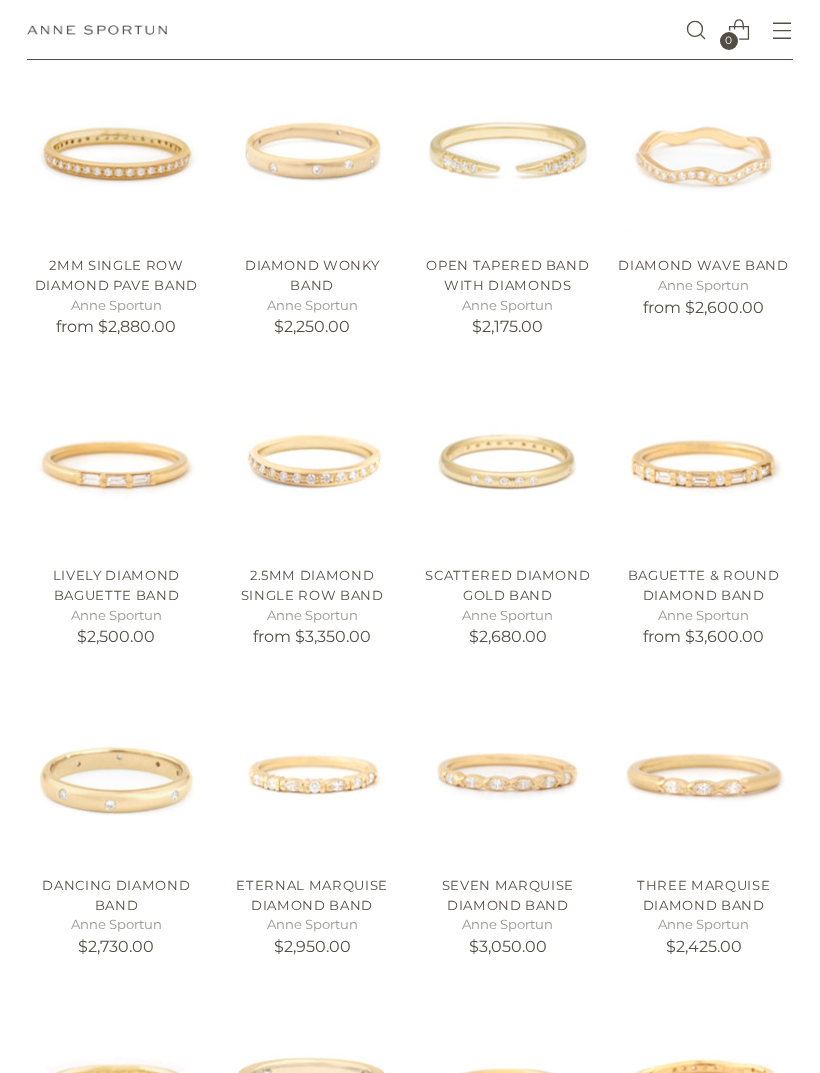 click on "Eternal Marquise Diamond Band" at bounding box center [312, 895] 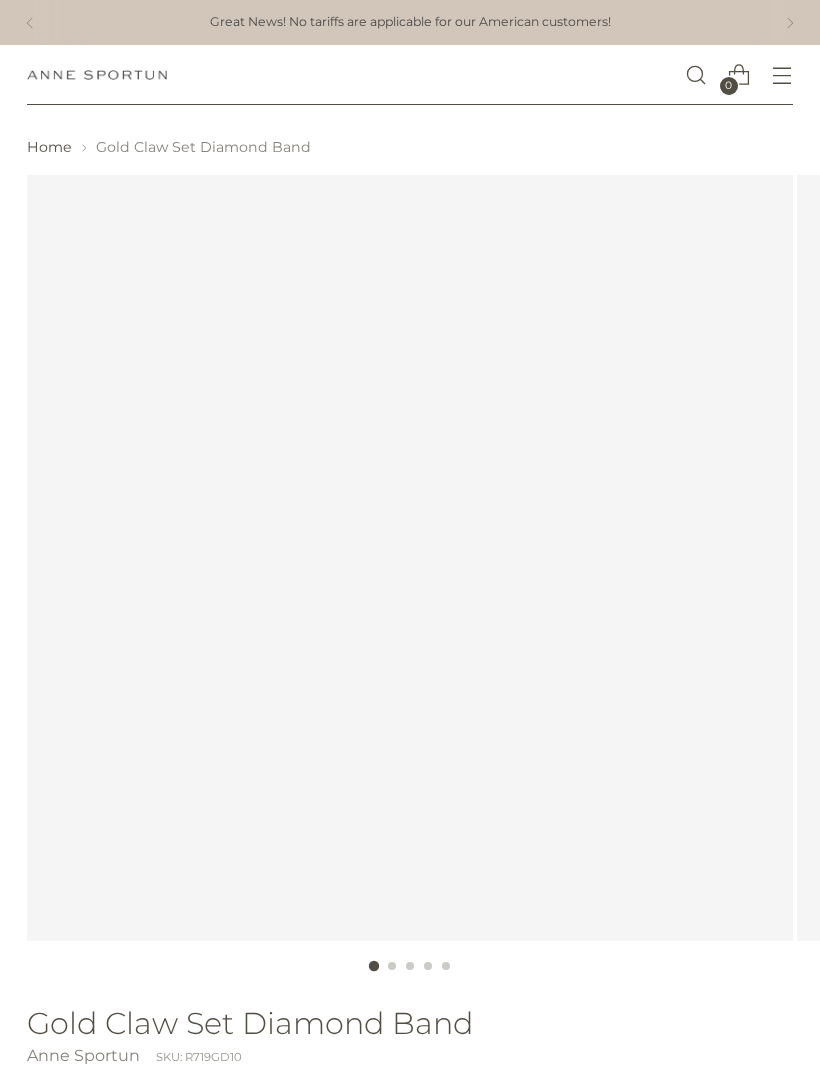 scroll, scrollTop: 0, scrollLeft: 0, axis: both 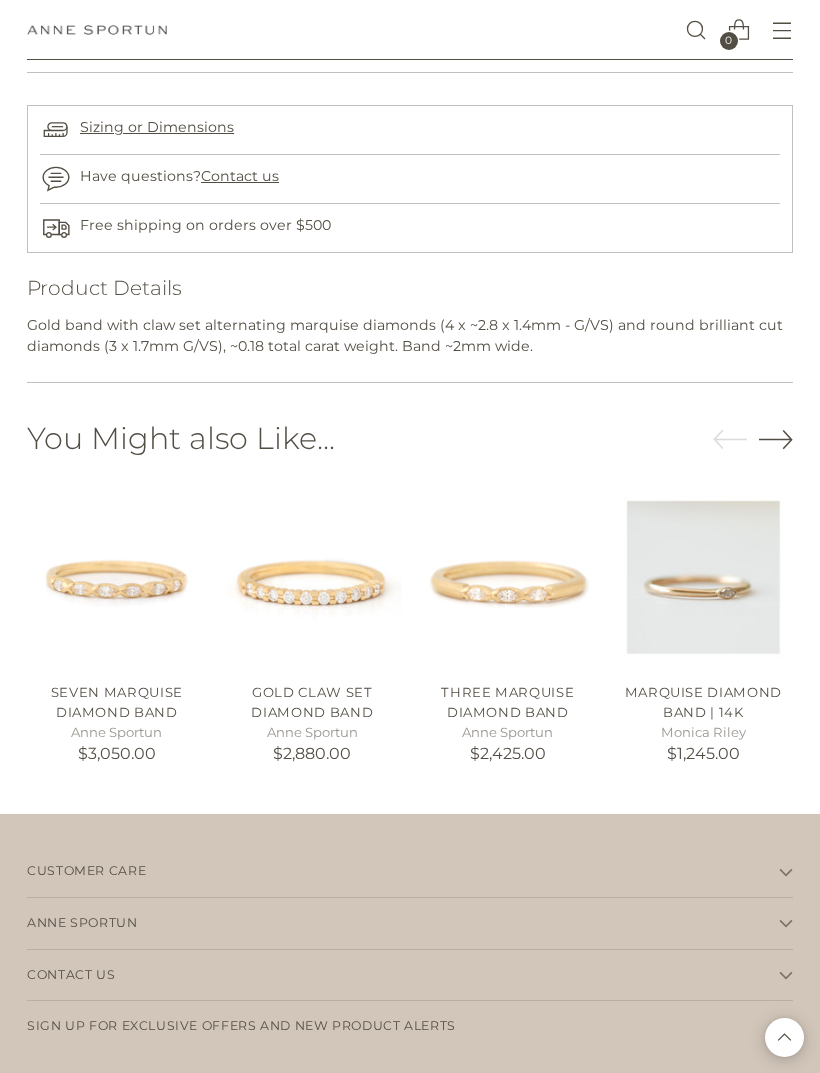 click on "Seven Marquise Diamond Band" at bounding box center [117, 702] 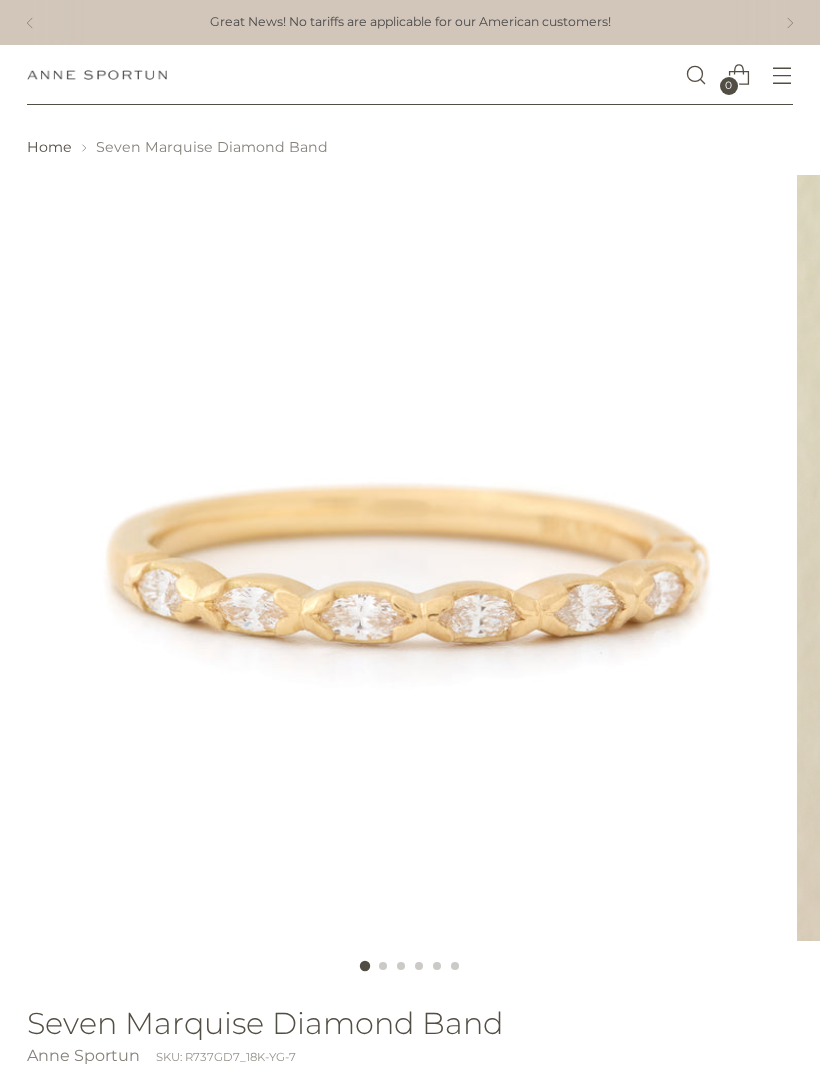 scroll, scrollTop: 0, scrollLeft: 0, axis: both 